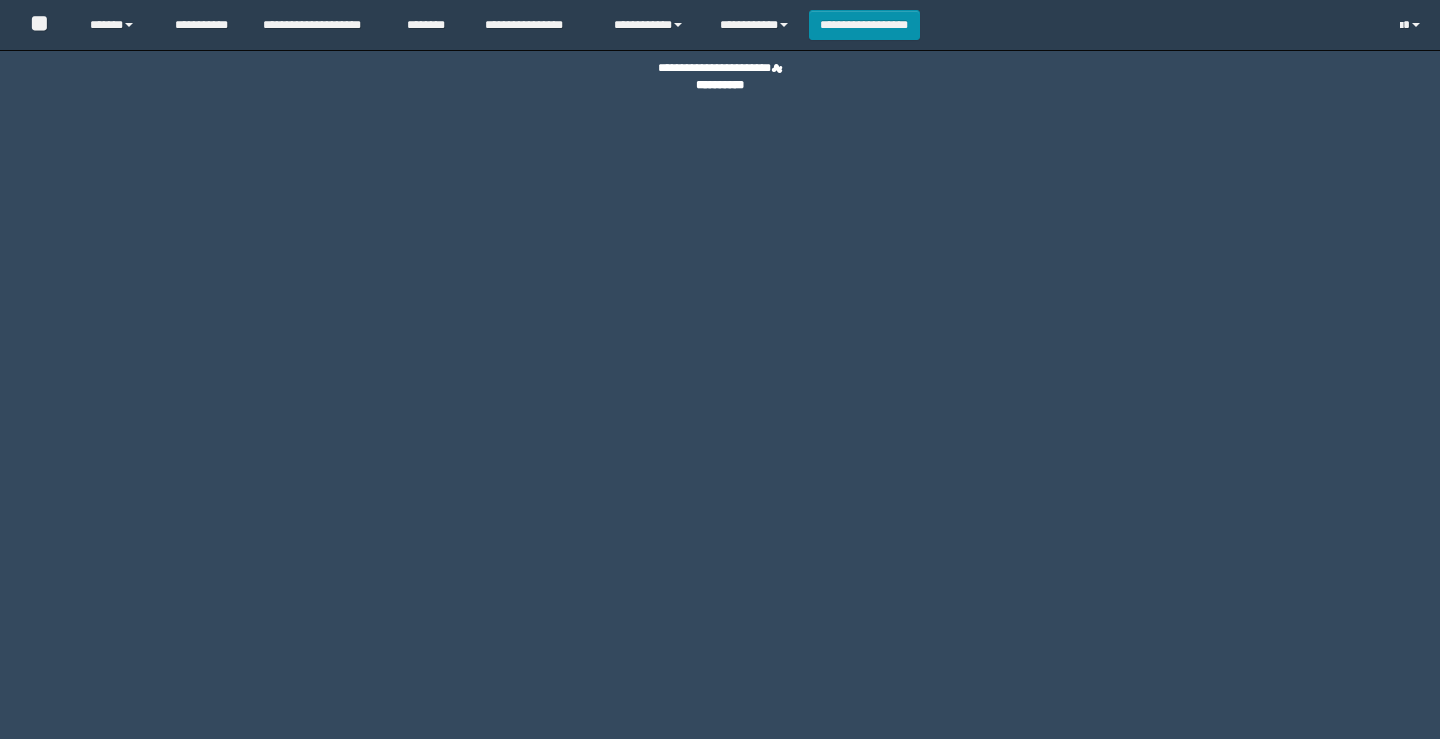 scroll, scrollTop: 0, scrollLeft: 0, axis: both 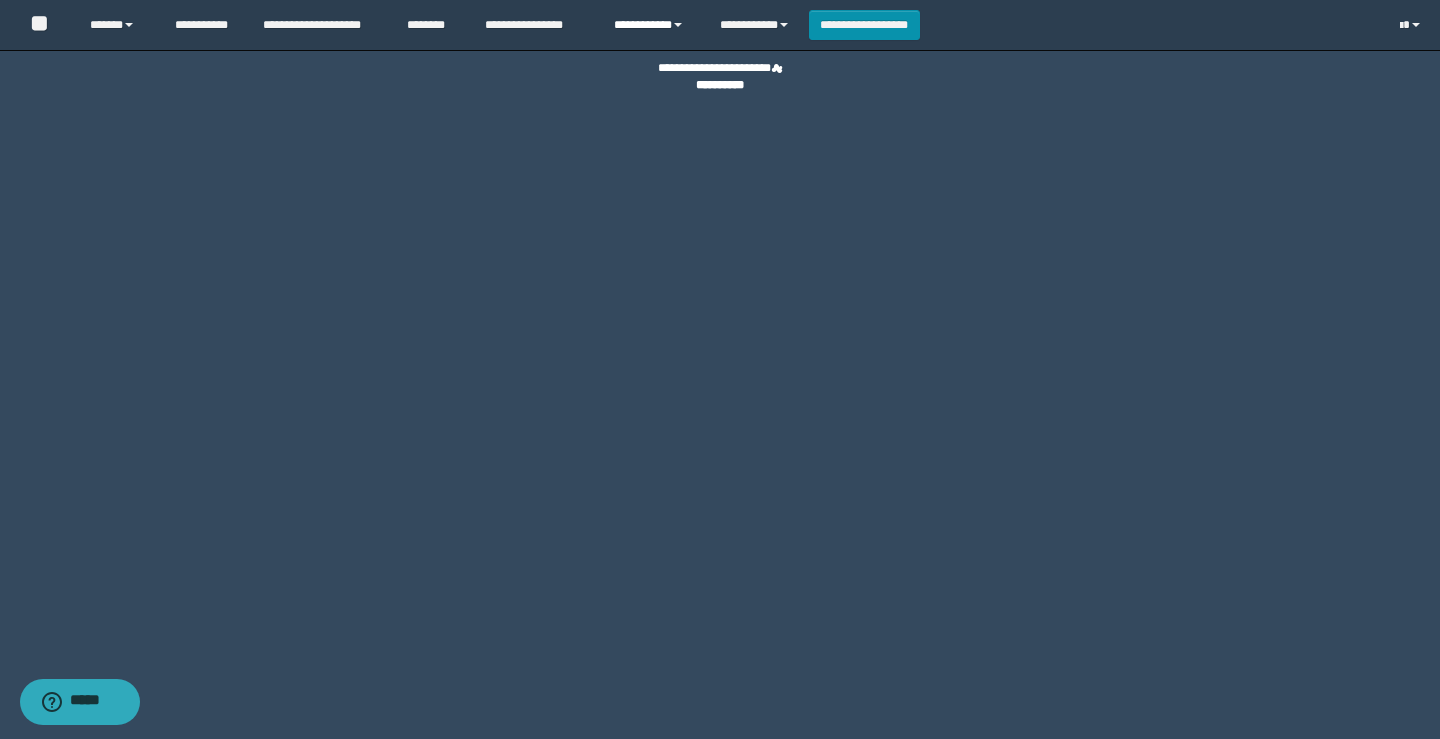 click on "**********" at bounding box center [652, 25] 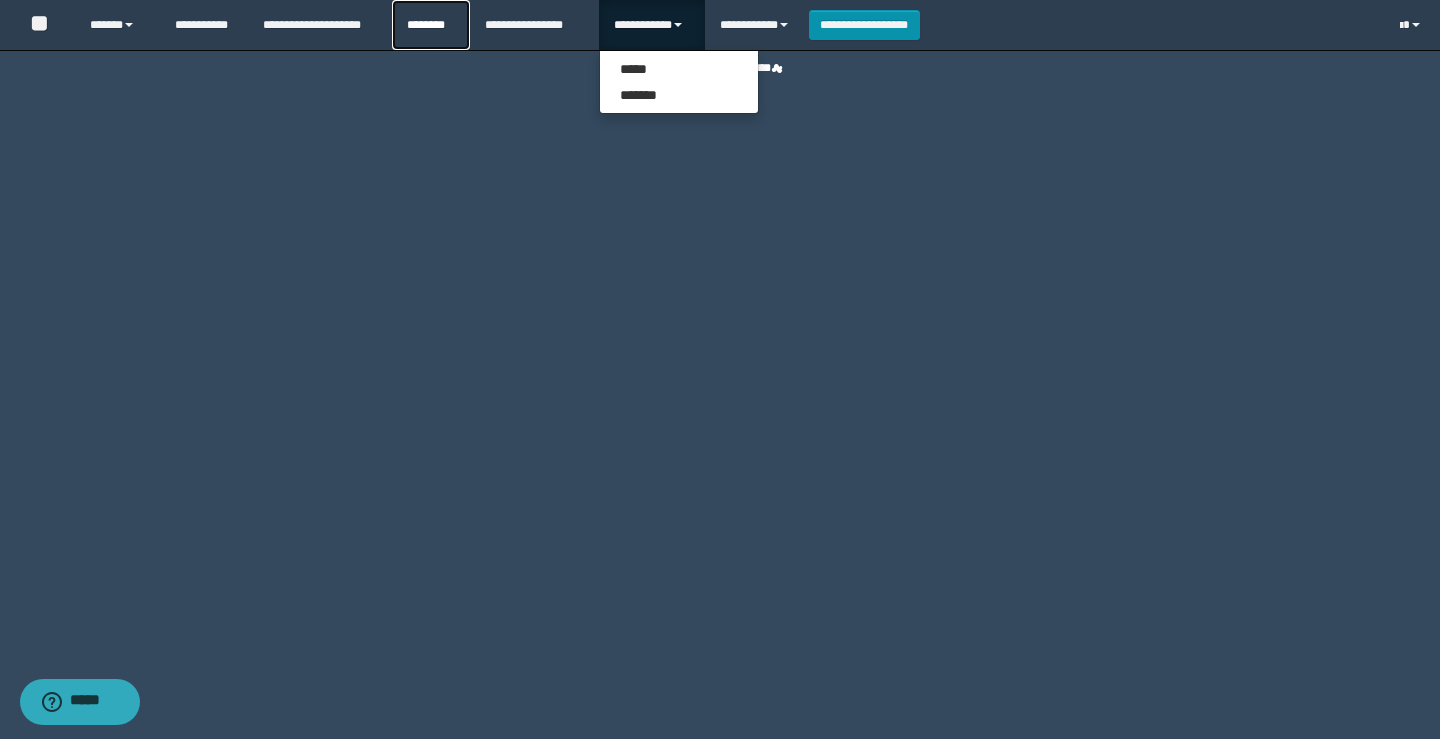 click on "********" at bounding box center [431, 25] 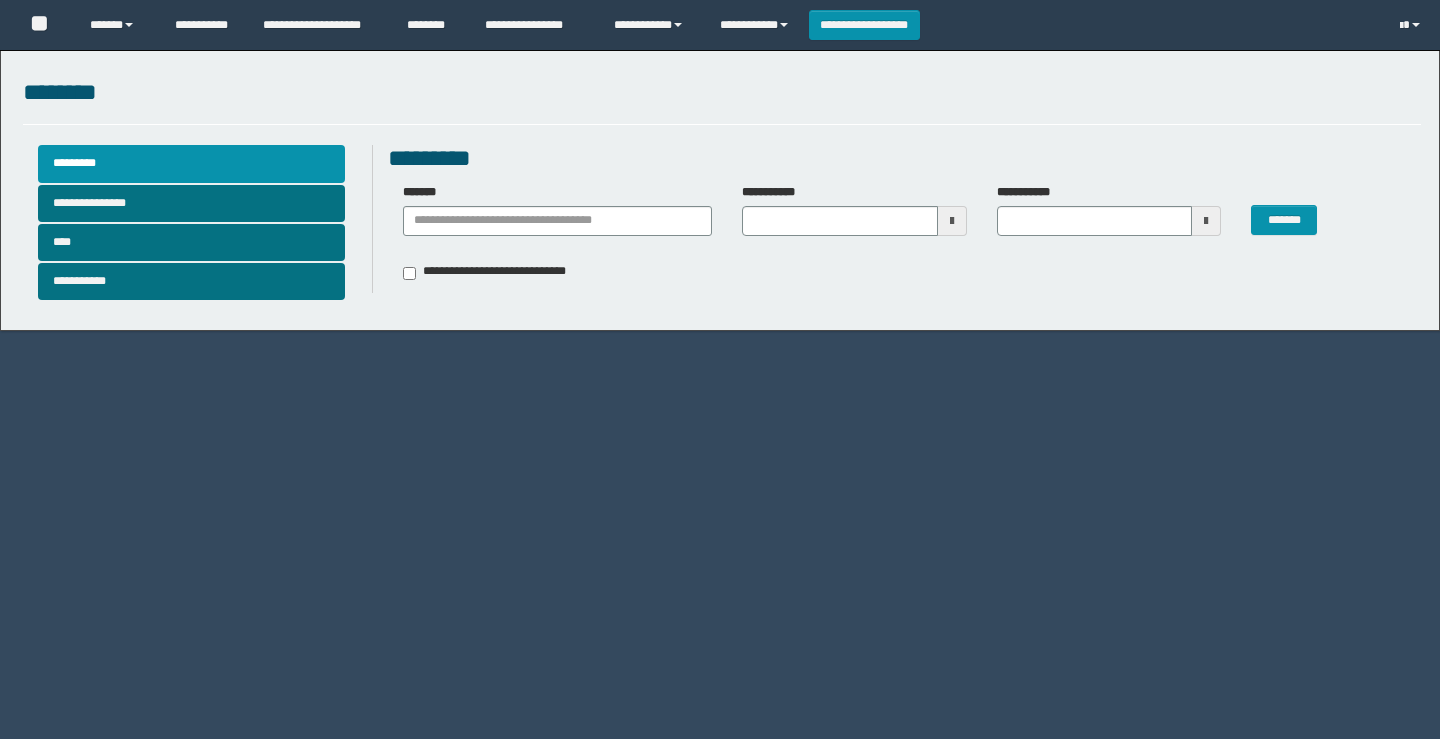 scroll, scrollTop: 0, scrollLeft: 0, axis: both 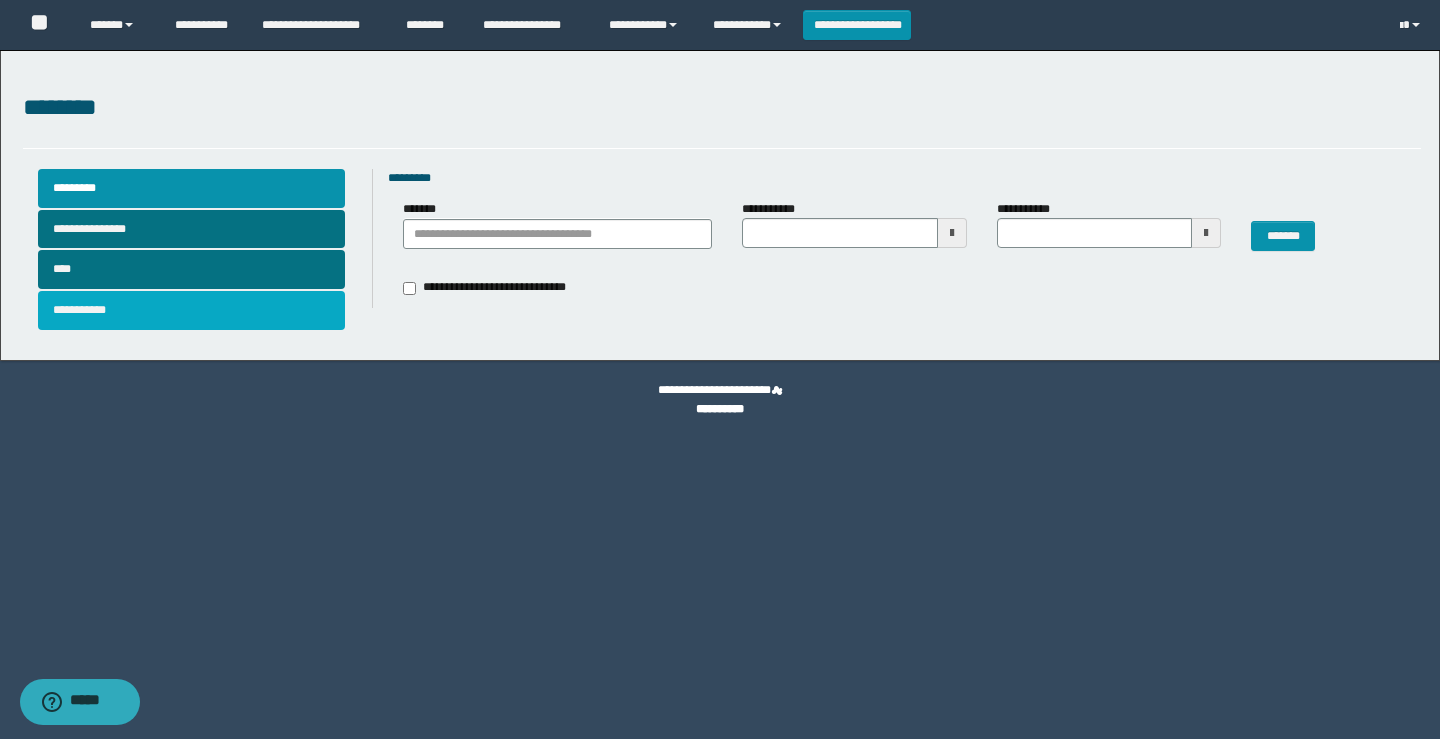 click on "**********" at bounding box center [192, 310] 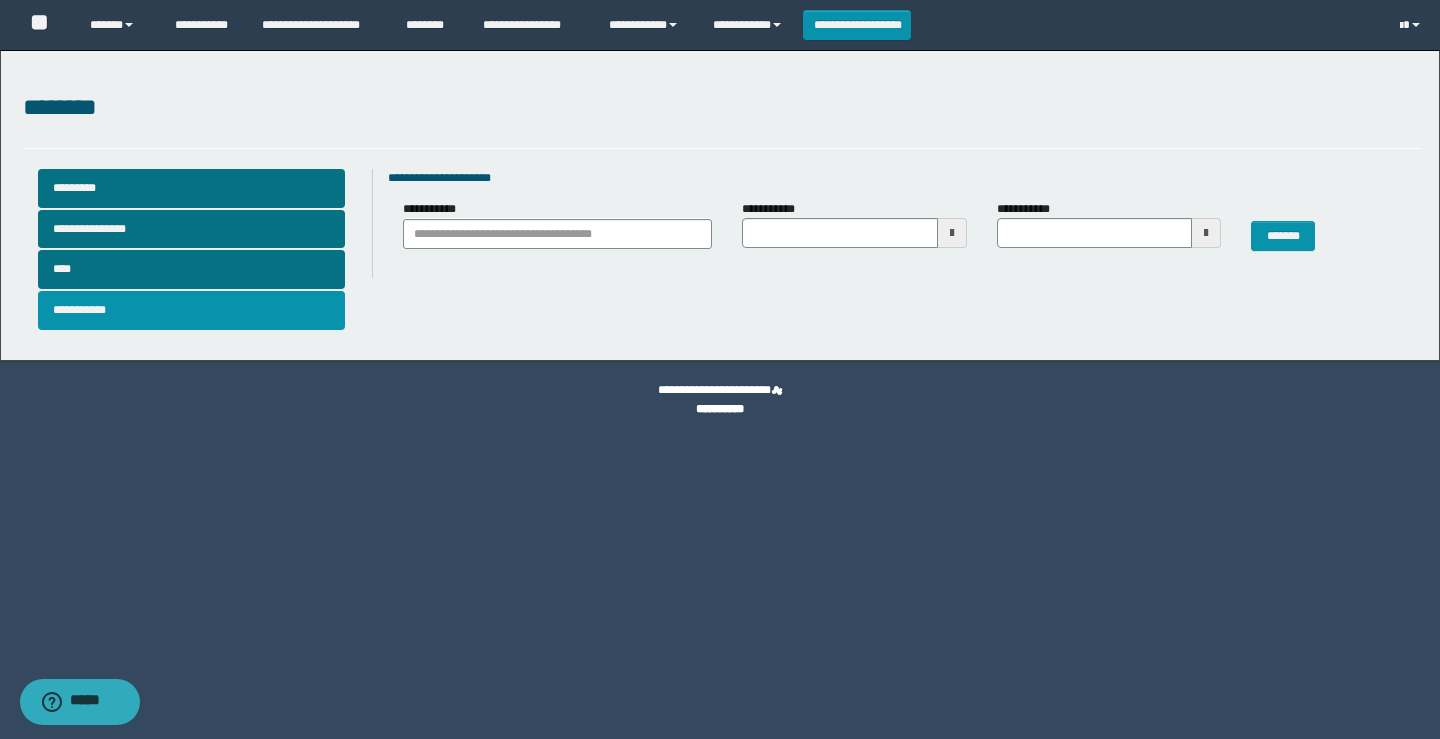 type 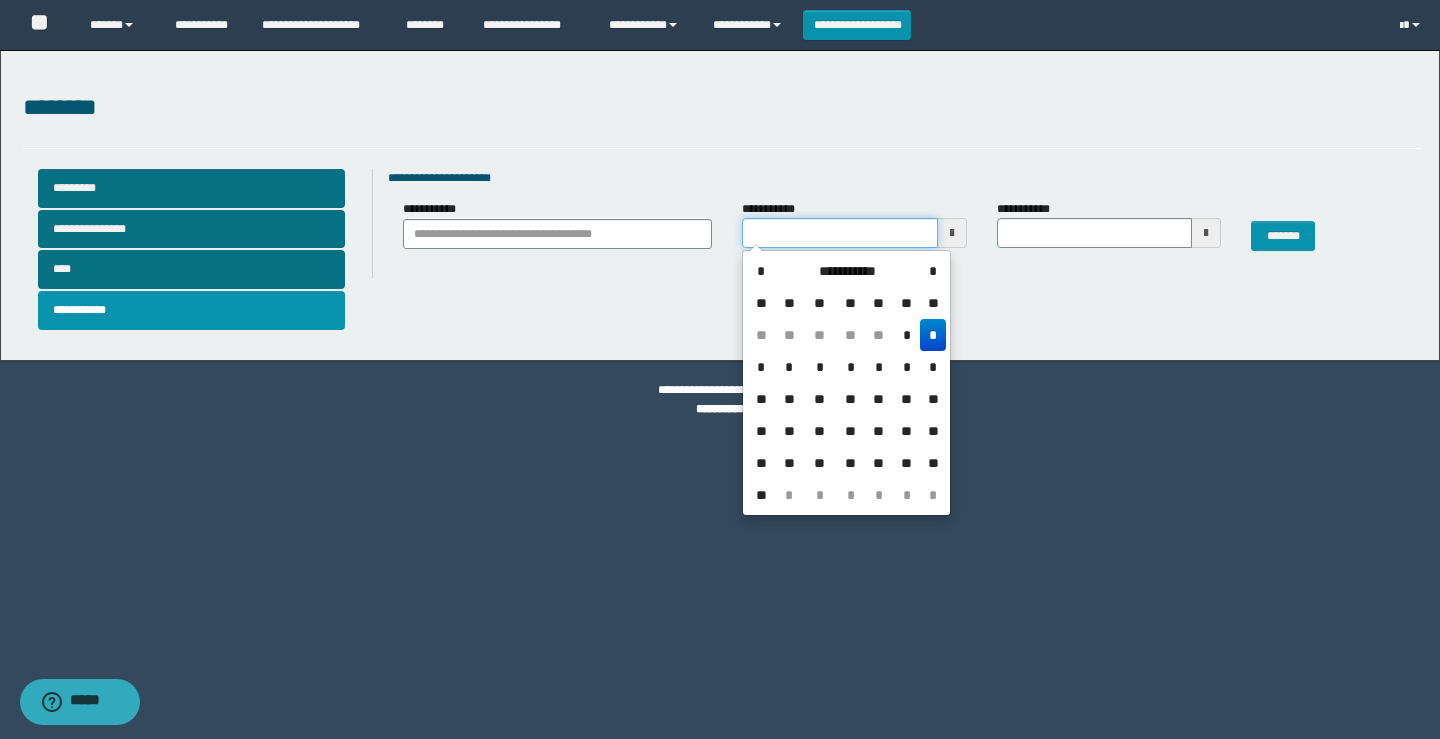 click at bounding box center (839, 233) 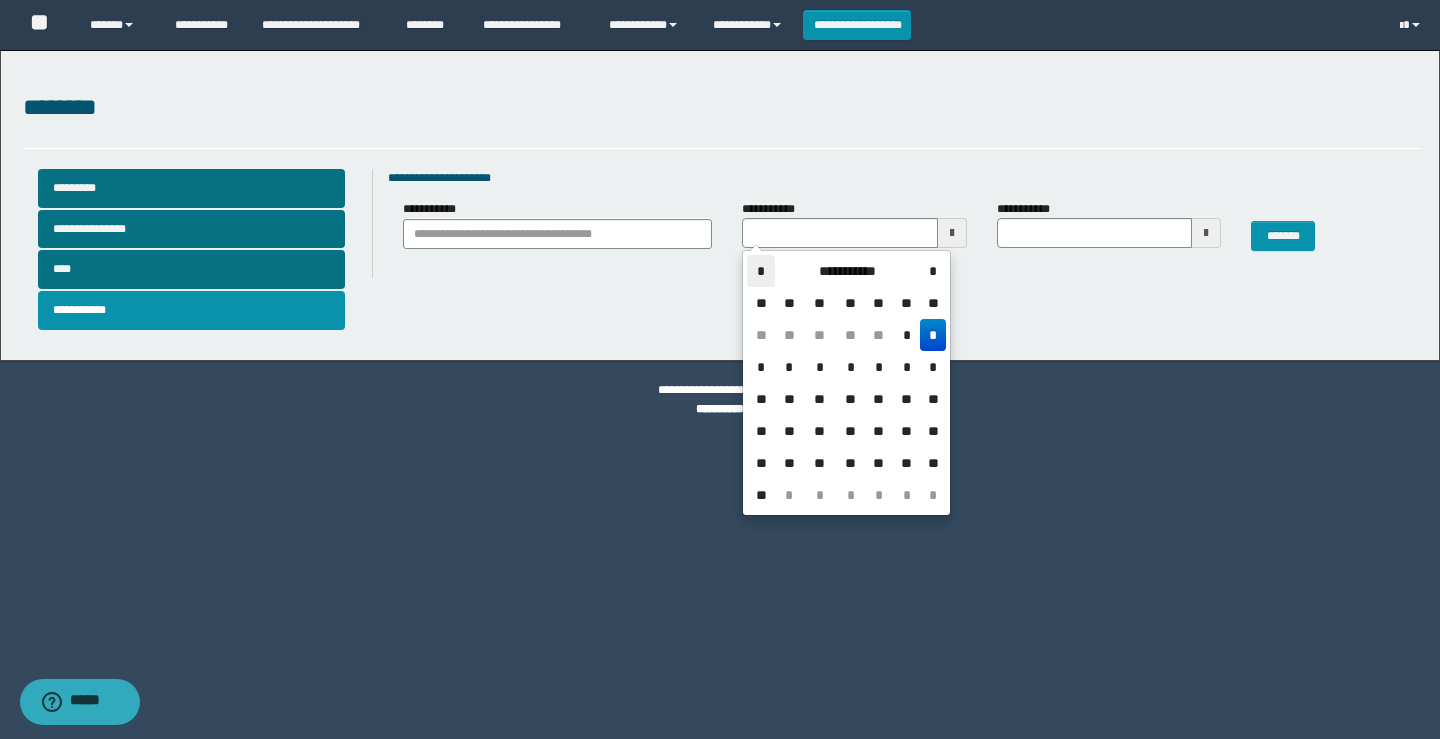 click on "*" at bounding box center (761, 271) 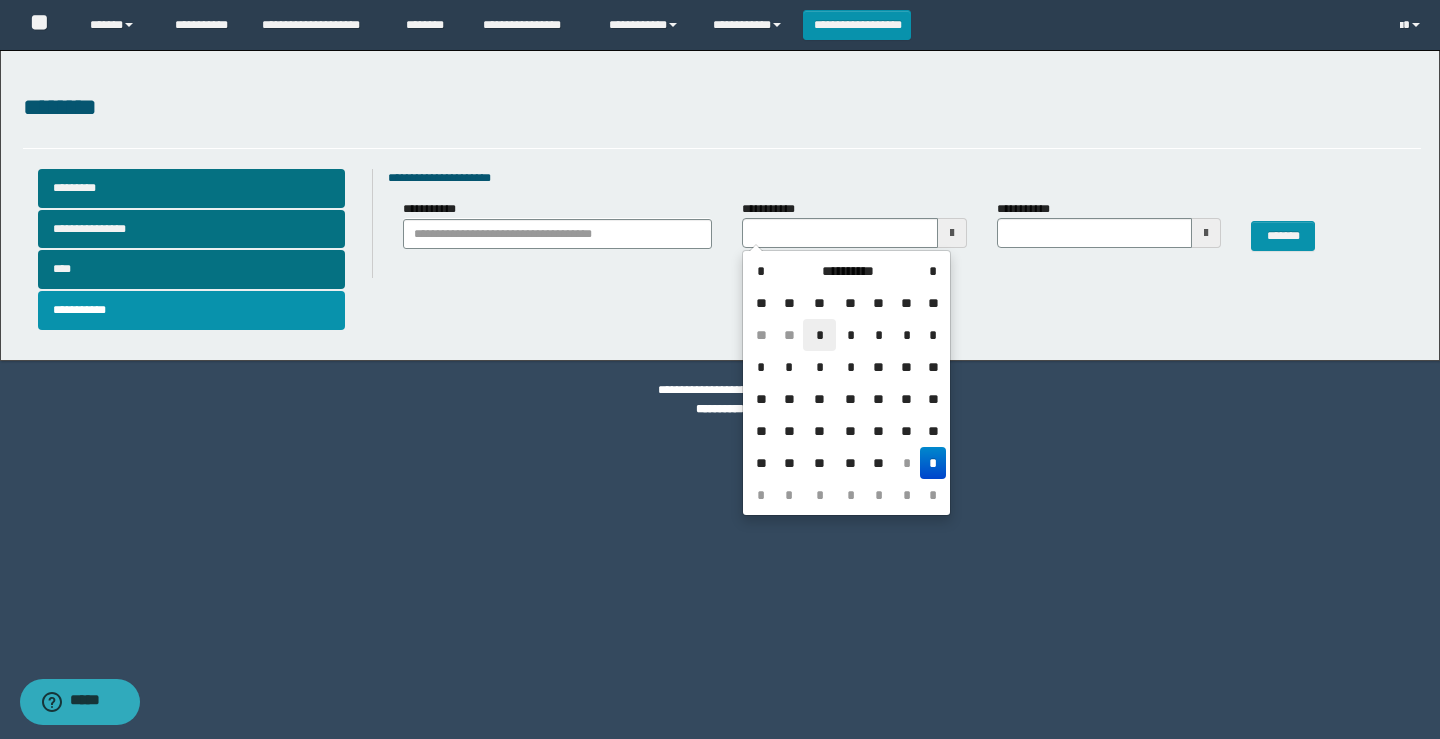 click on "*" at bounding box center [819, 335] 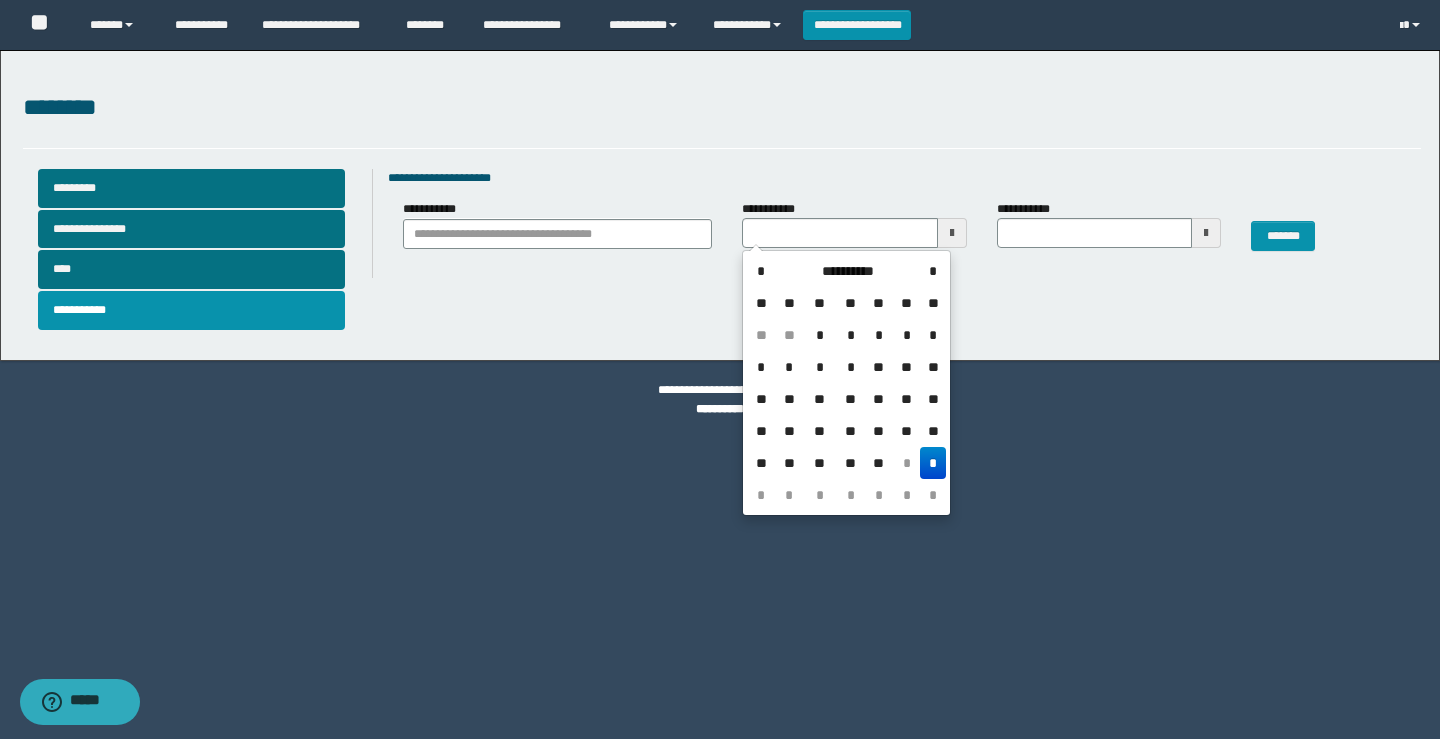 type on "**********" 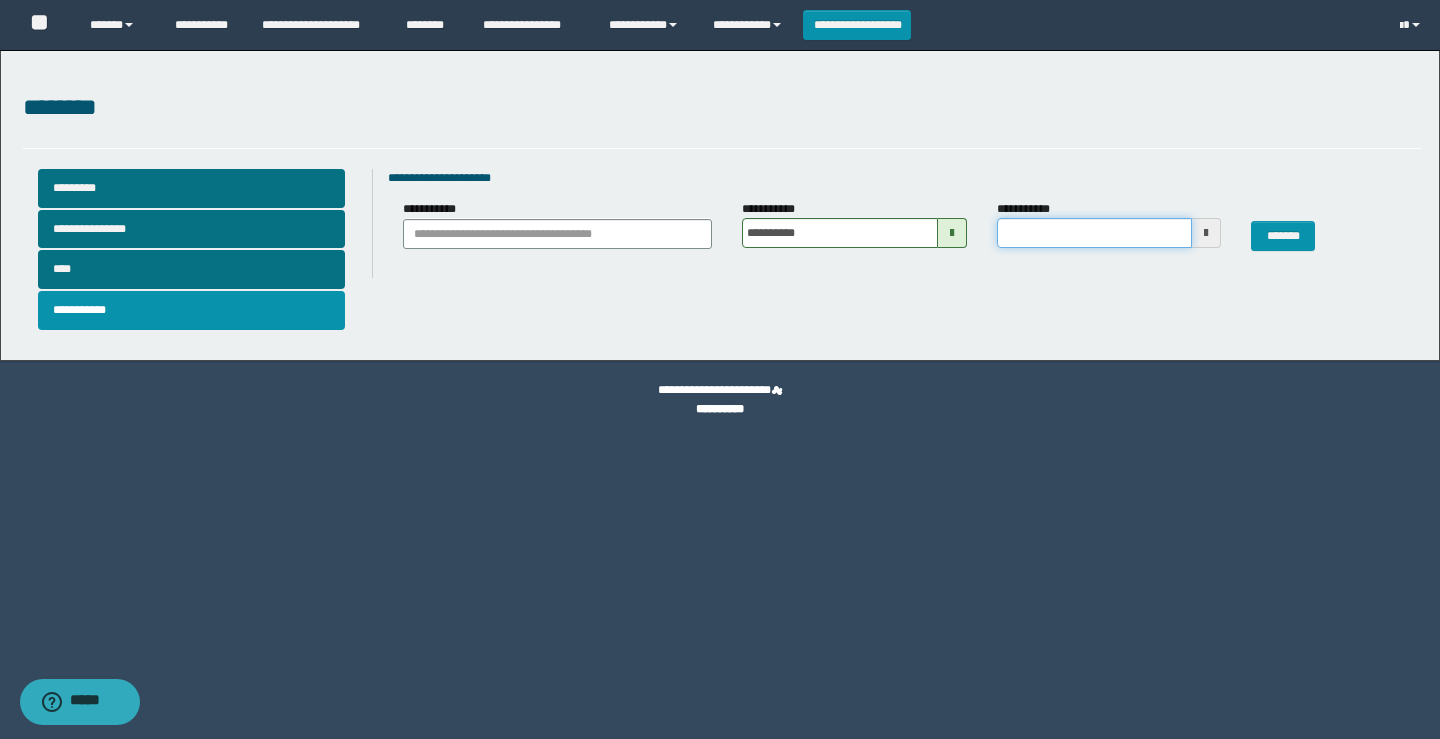 click at bounding box center (1094, 233) 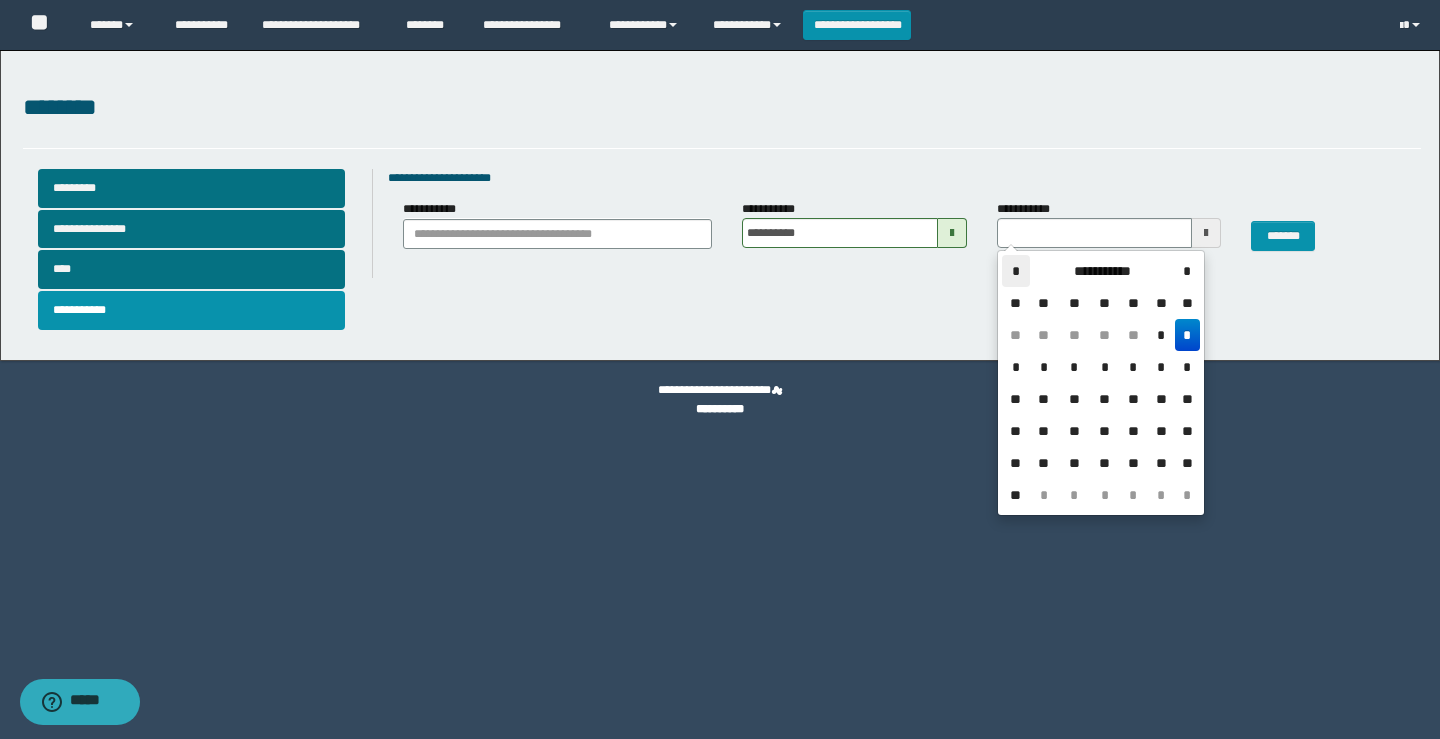click on "*" at bounding box center [1016, 271] 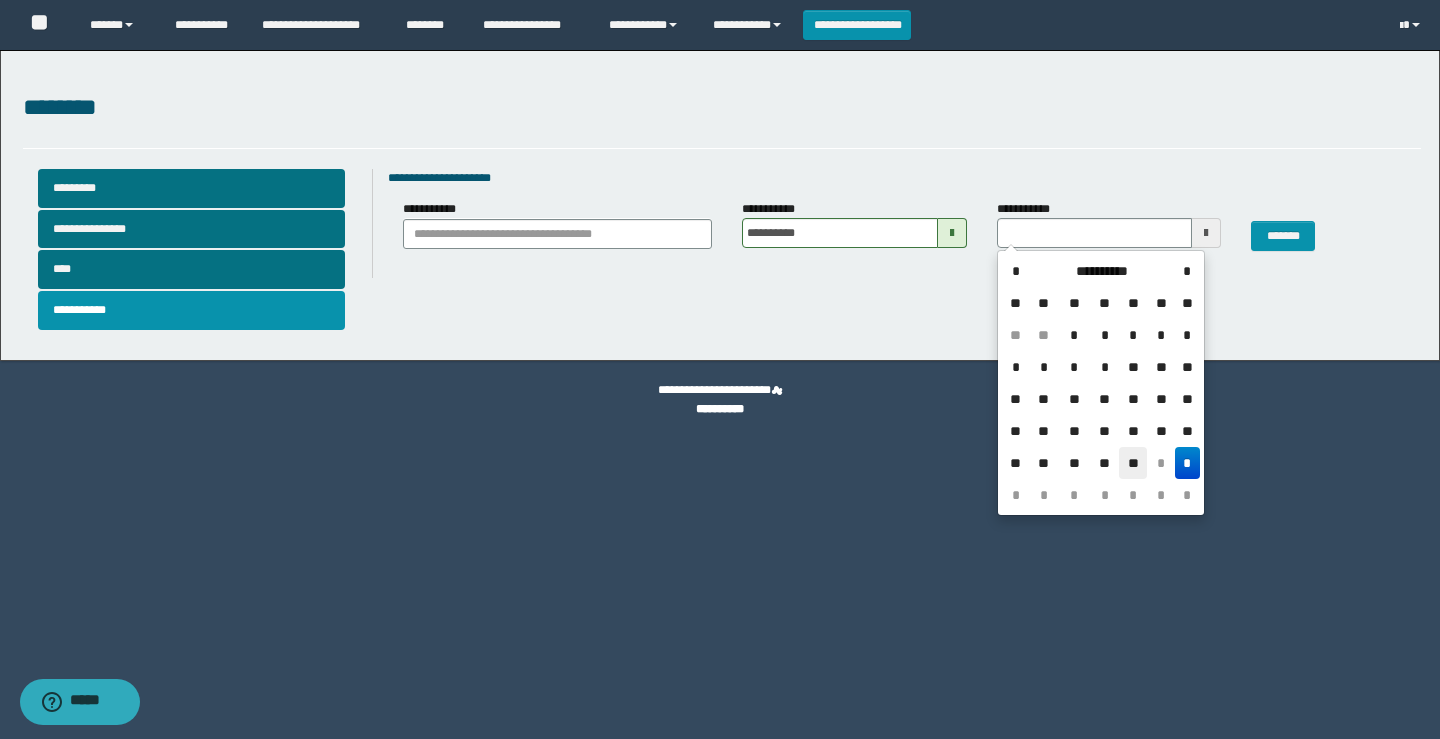 click on "**" at bounding box center [1133, 463] 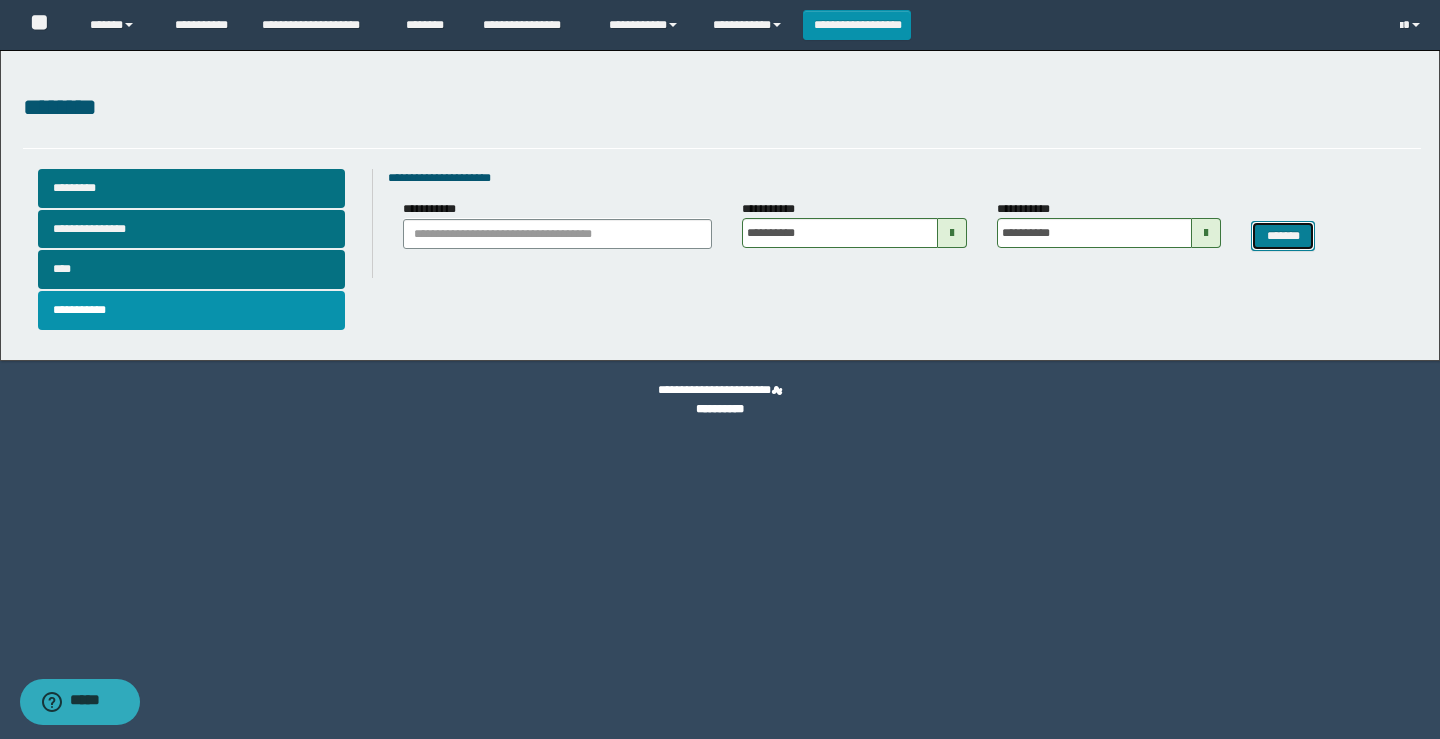 click on "*******" at bounding box center (1283, 236) 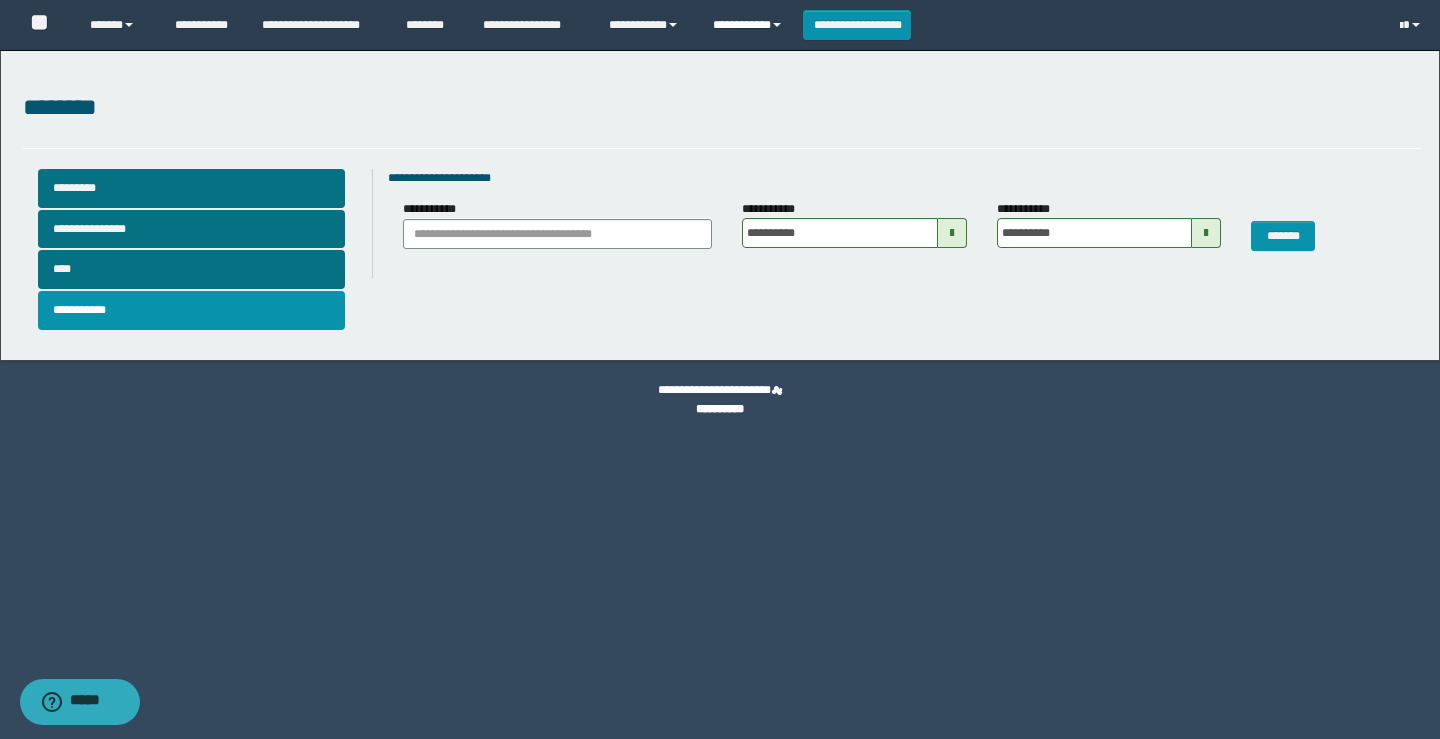 click on "**********" at bounding box center (750, 25) 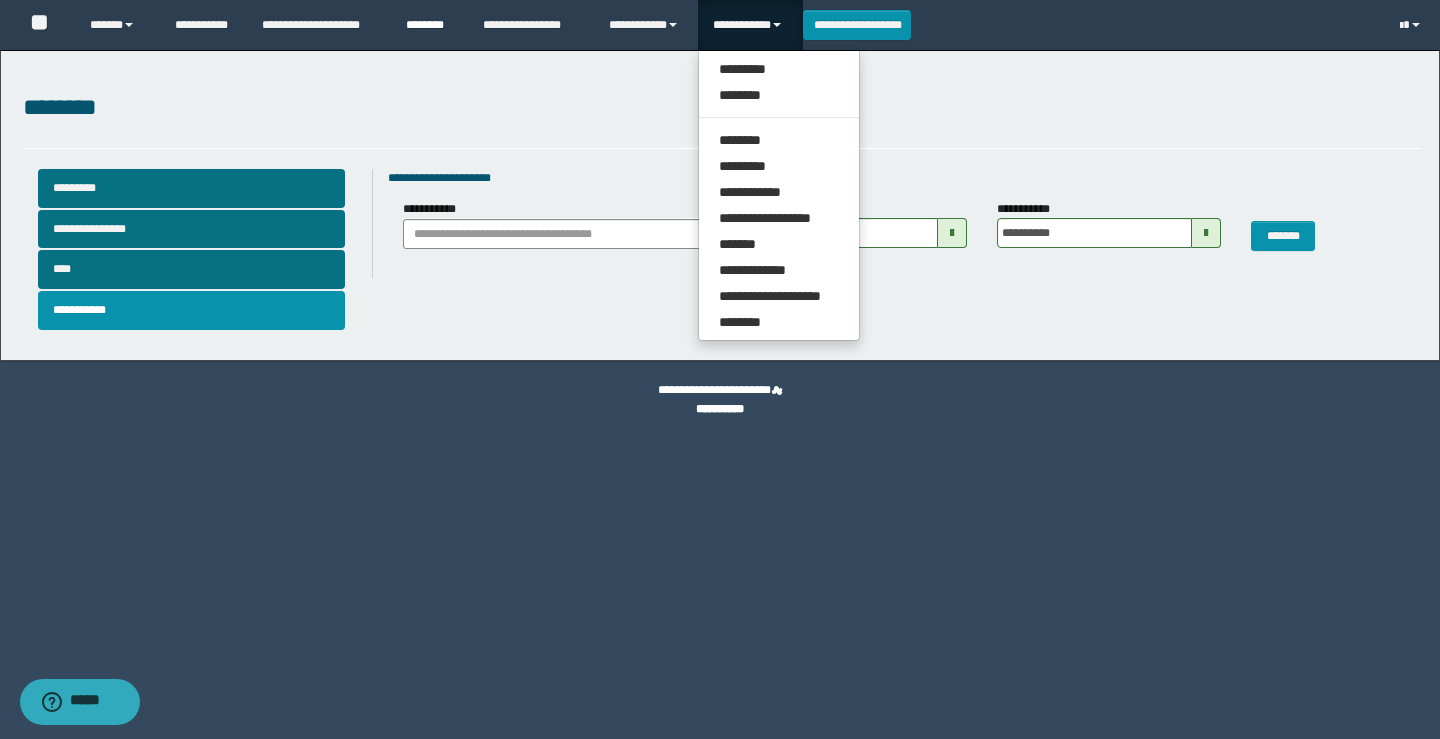 click on "********" at bounding box center [429, 25] 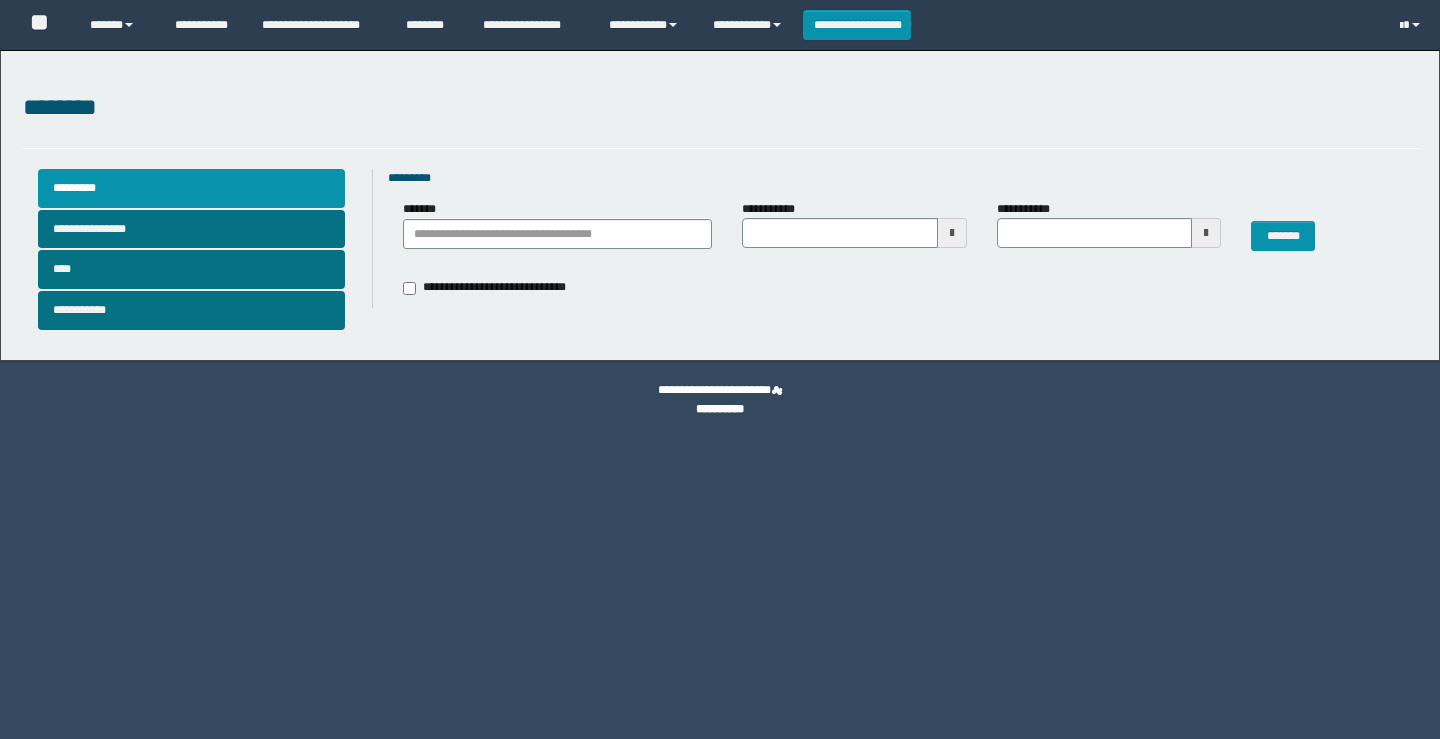 scroll, scrollTop: 0, scrollLeft: 0, axis: both 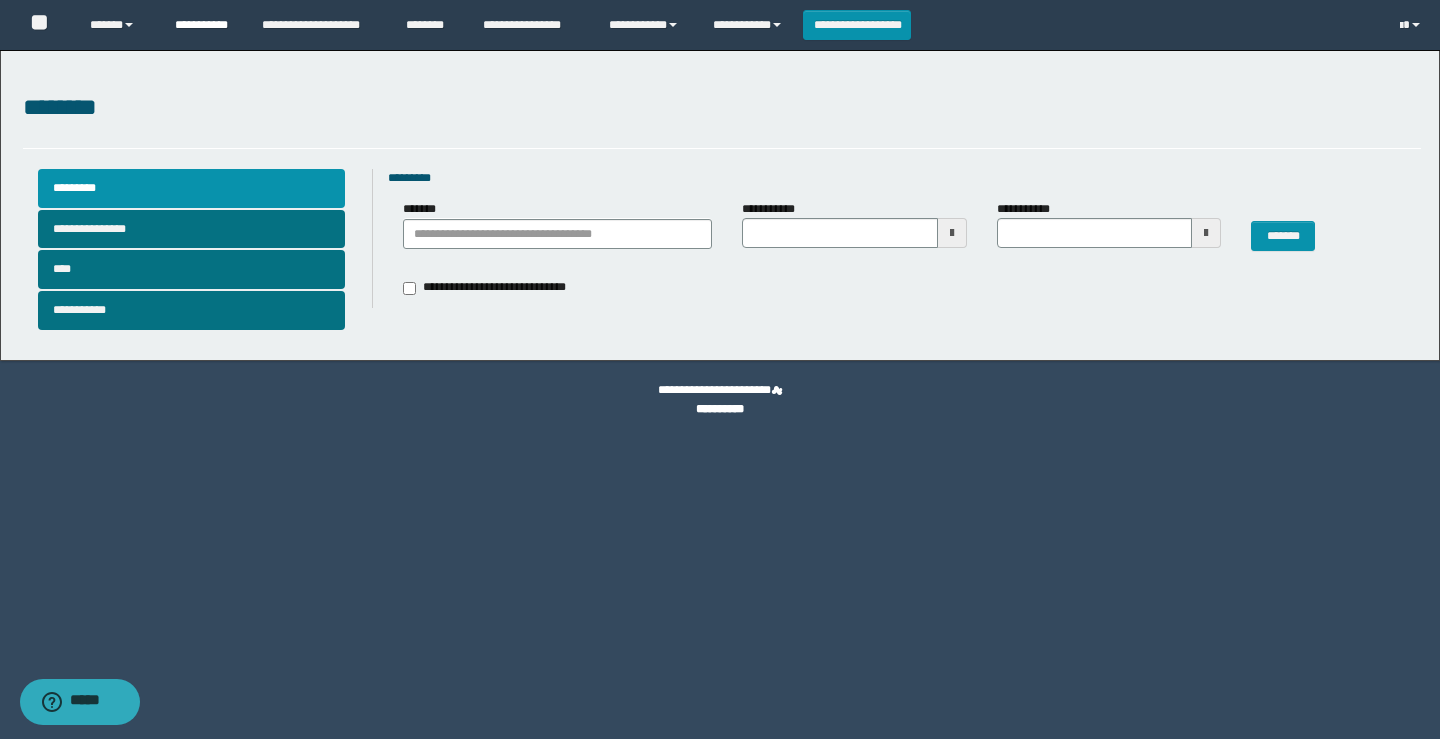 click on "**********" at bounding box center [203, 25] 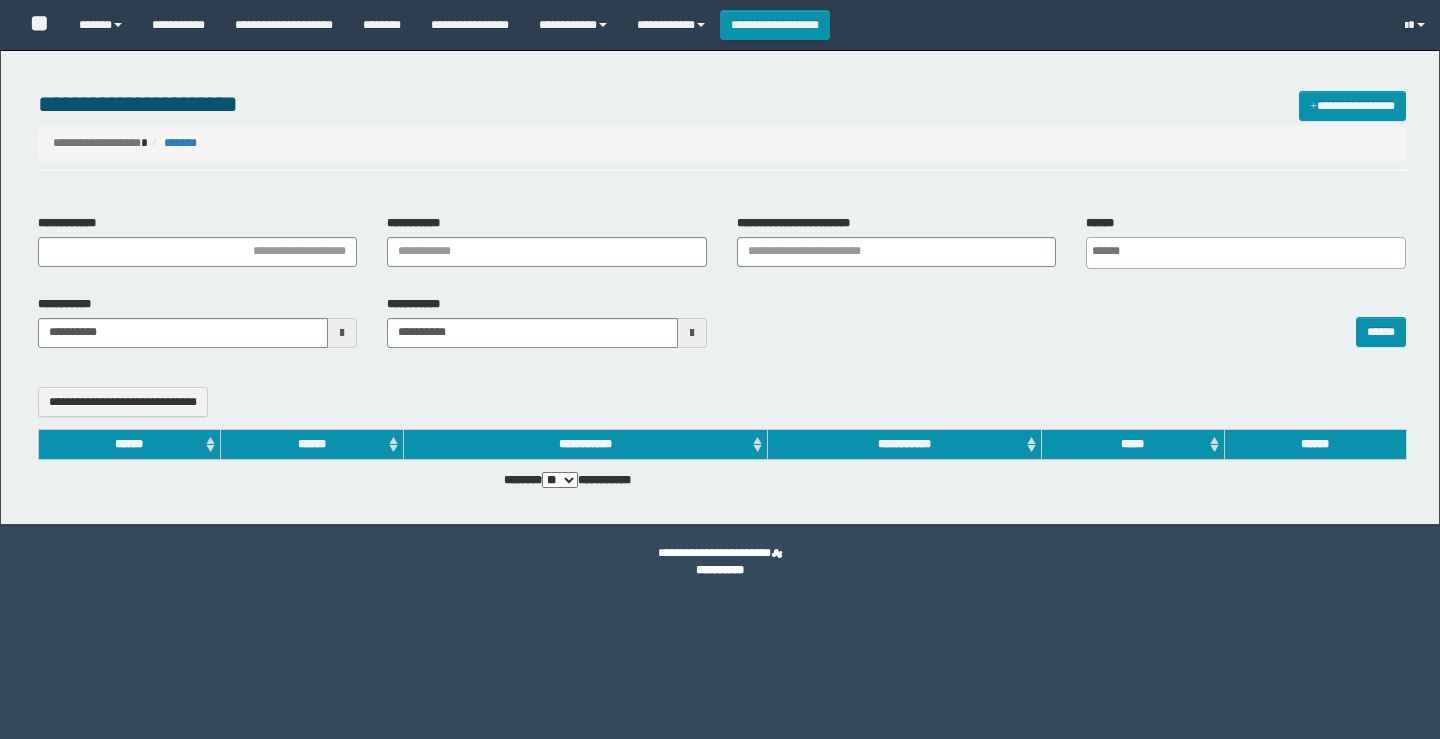 select 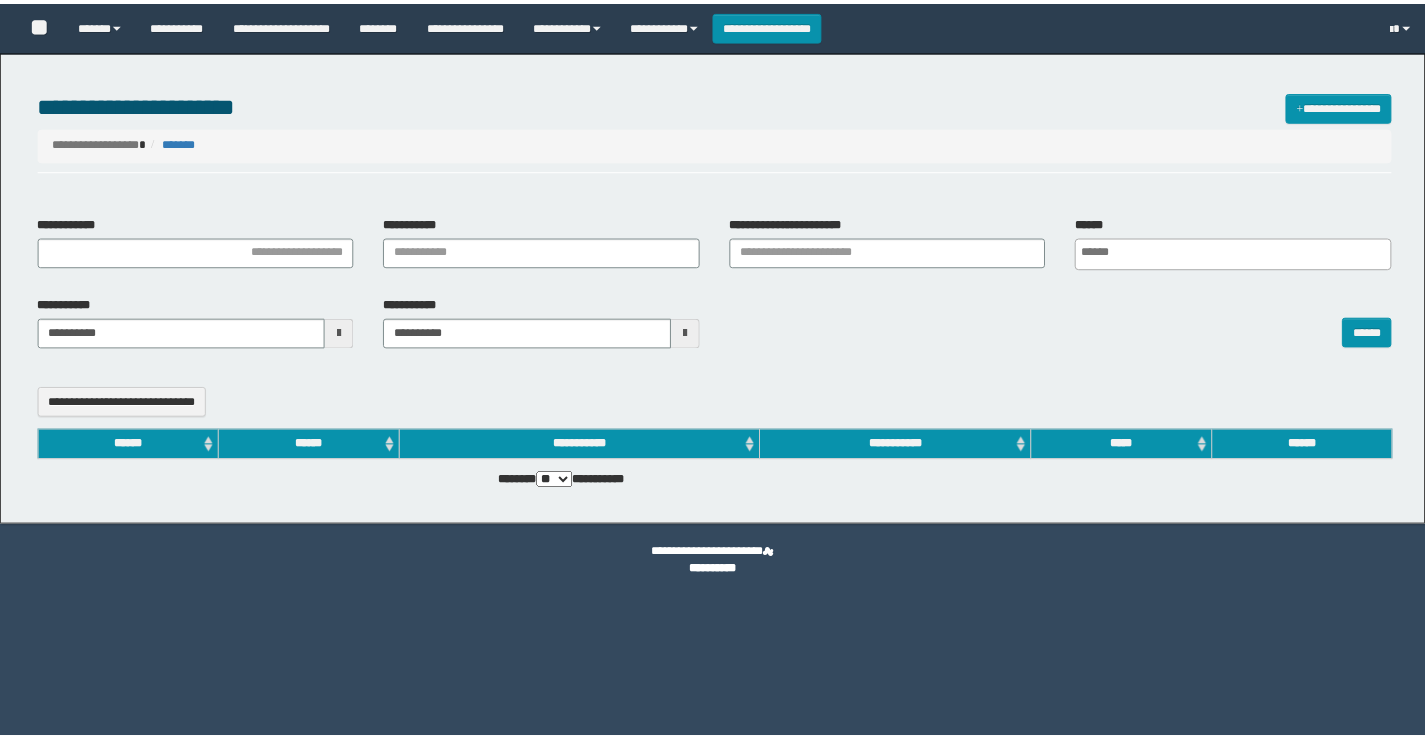 scroll, scrollTop: 0, scrollLeft: 0, axis: both 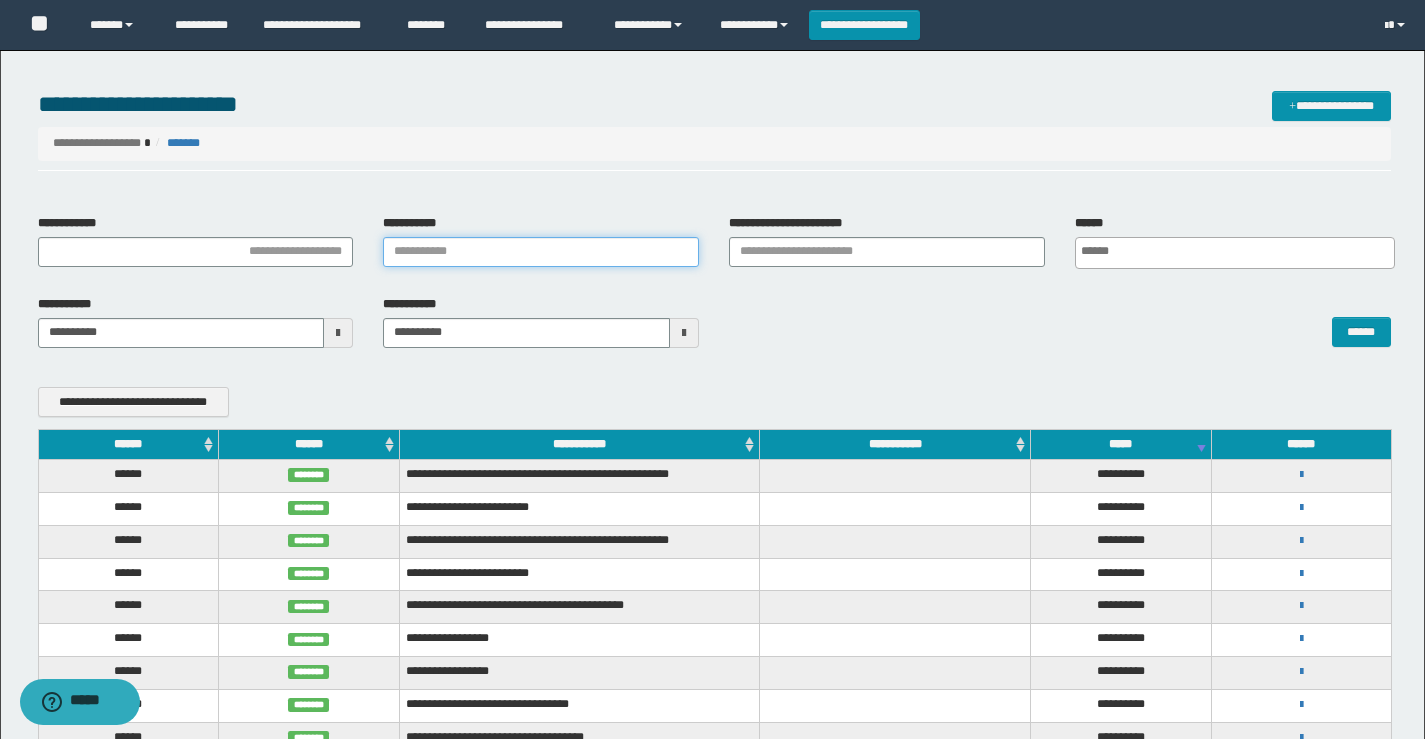 click on "**********" at bounding box center [541, 252] 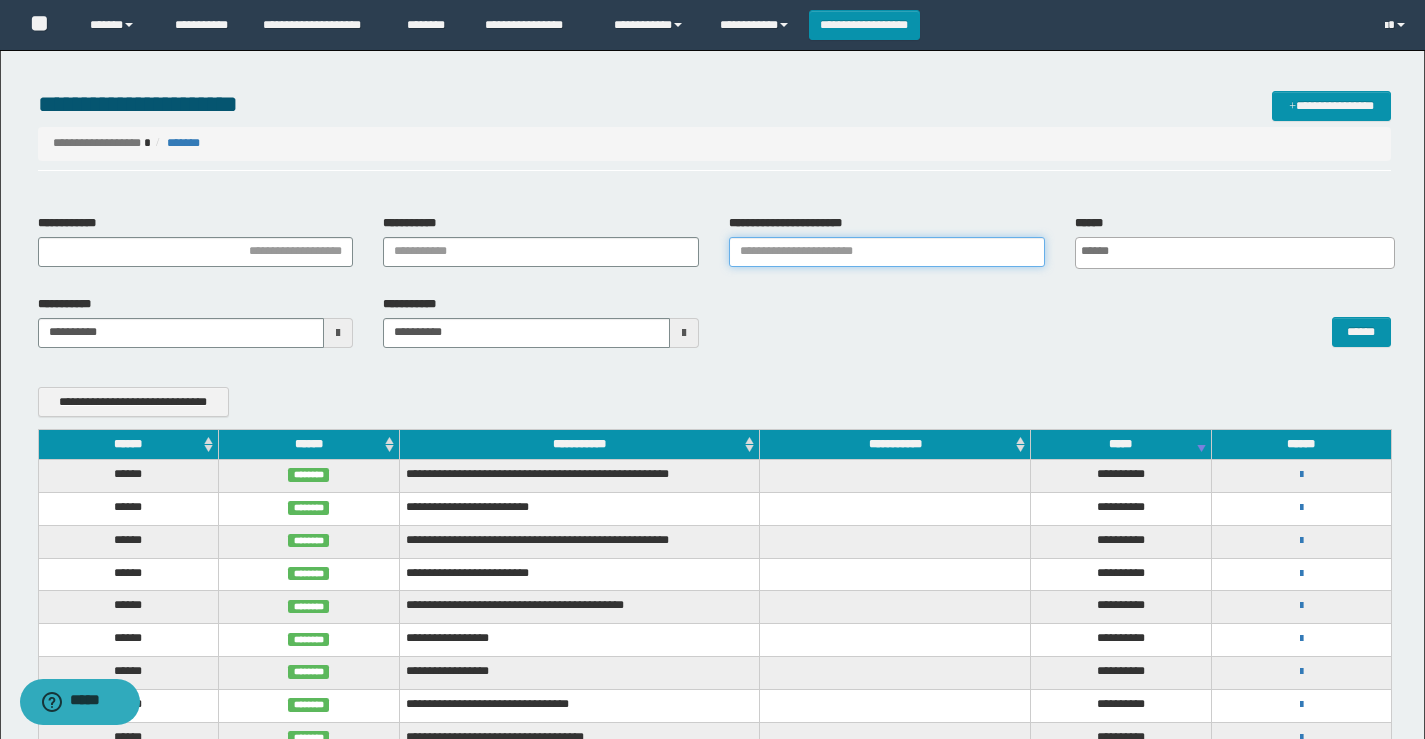 click on "**********" at bounding box center (887, 252) 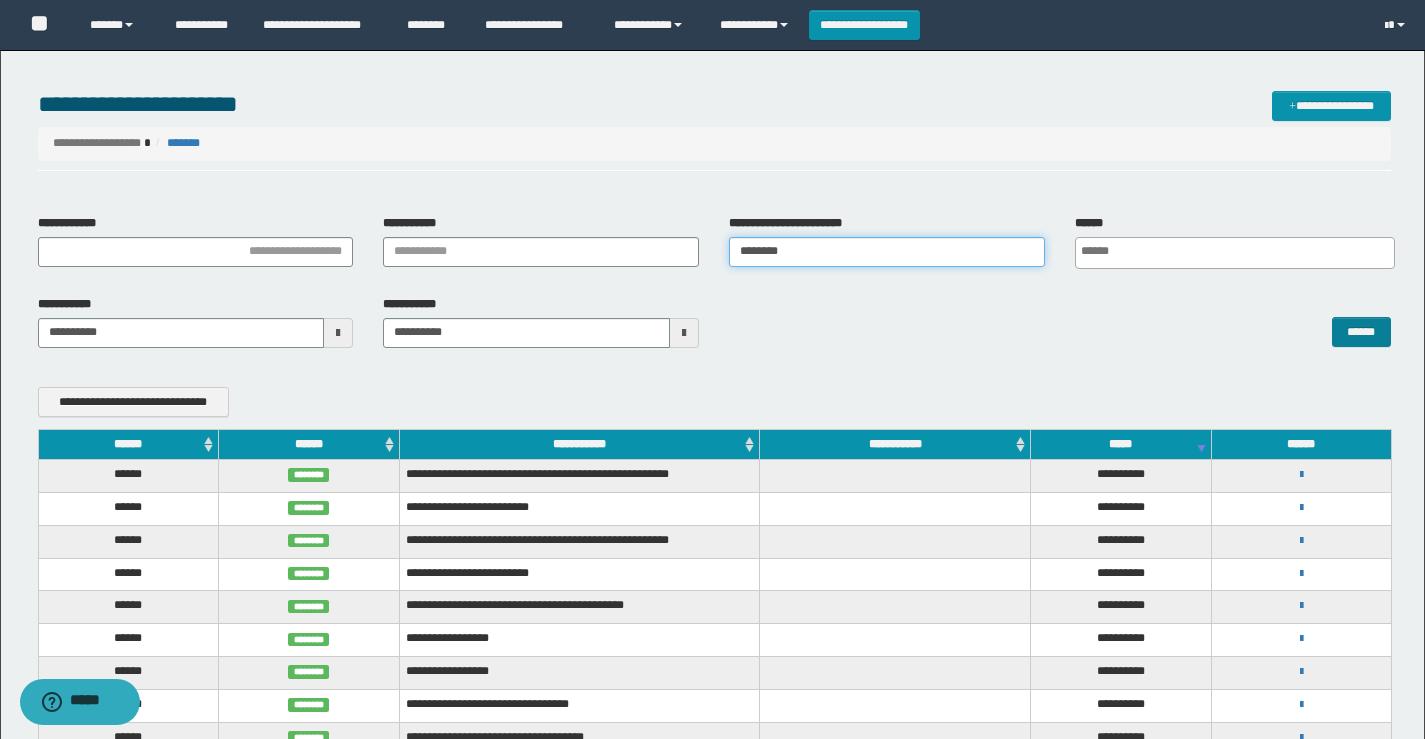 type on "********" 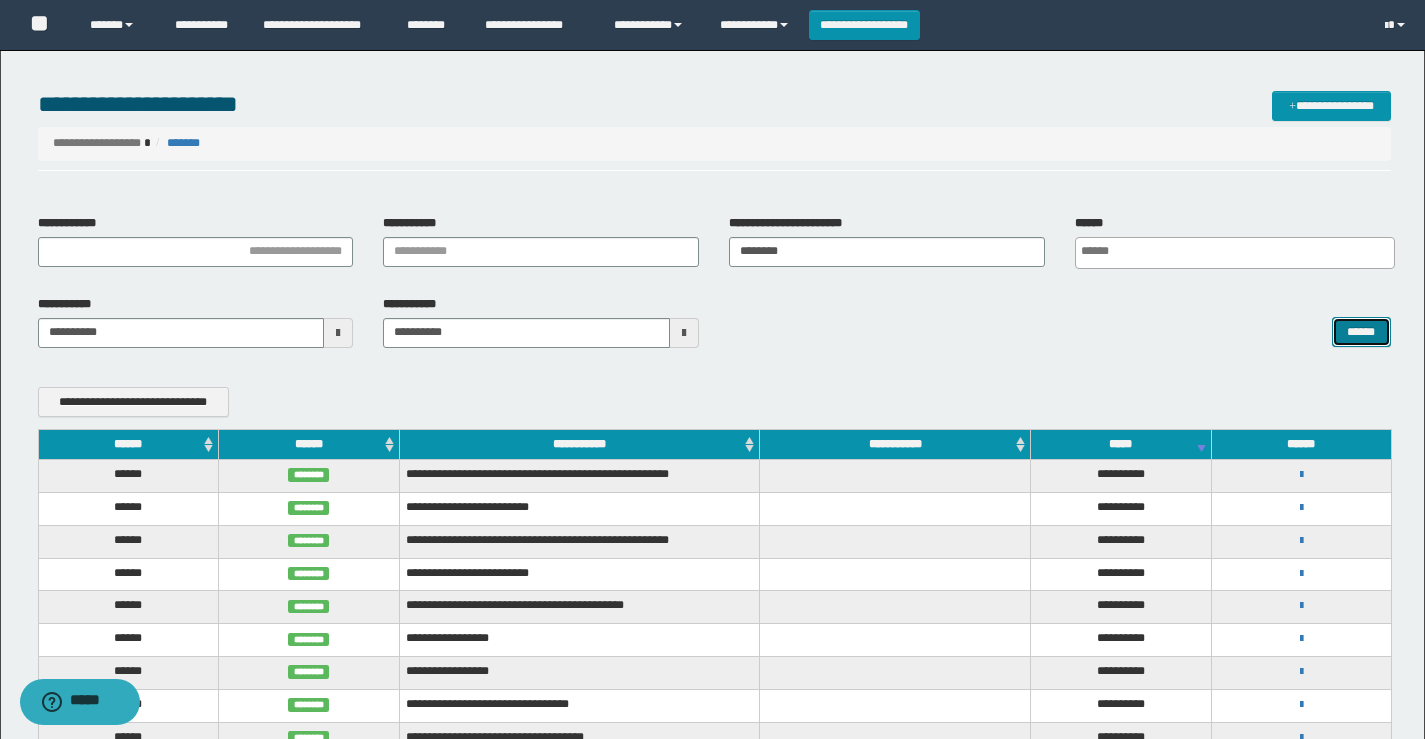 click on "******" at bounding box center [1361, 332] 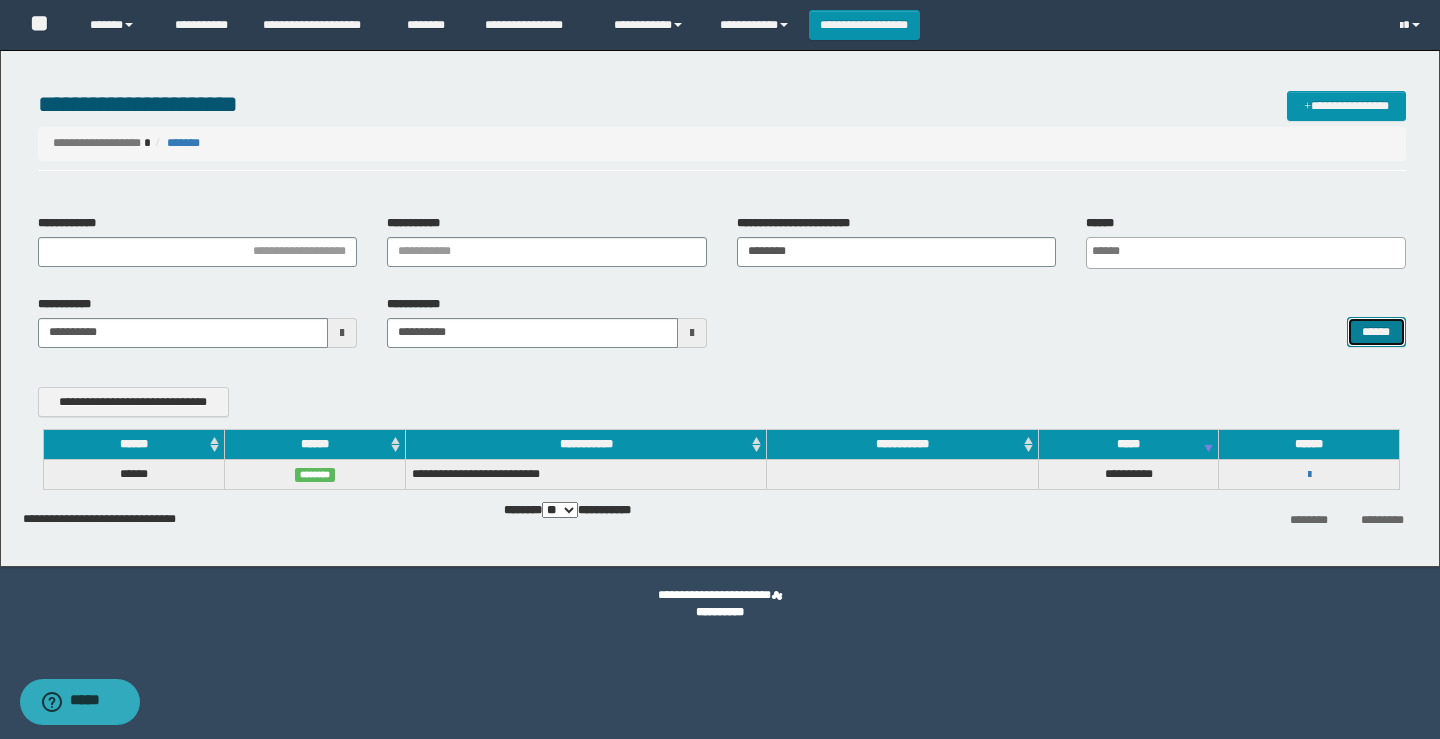 type 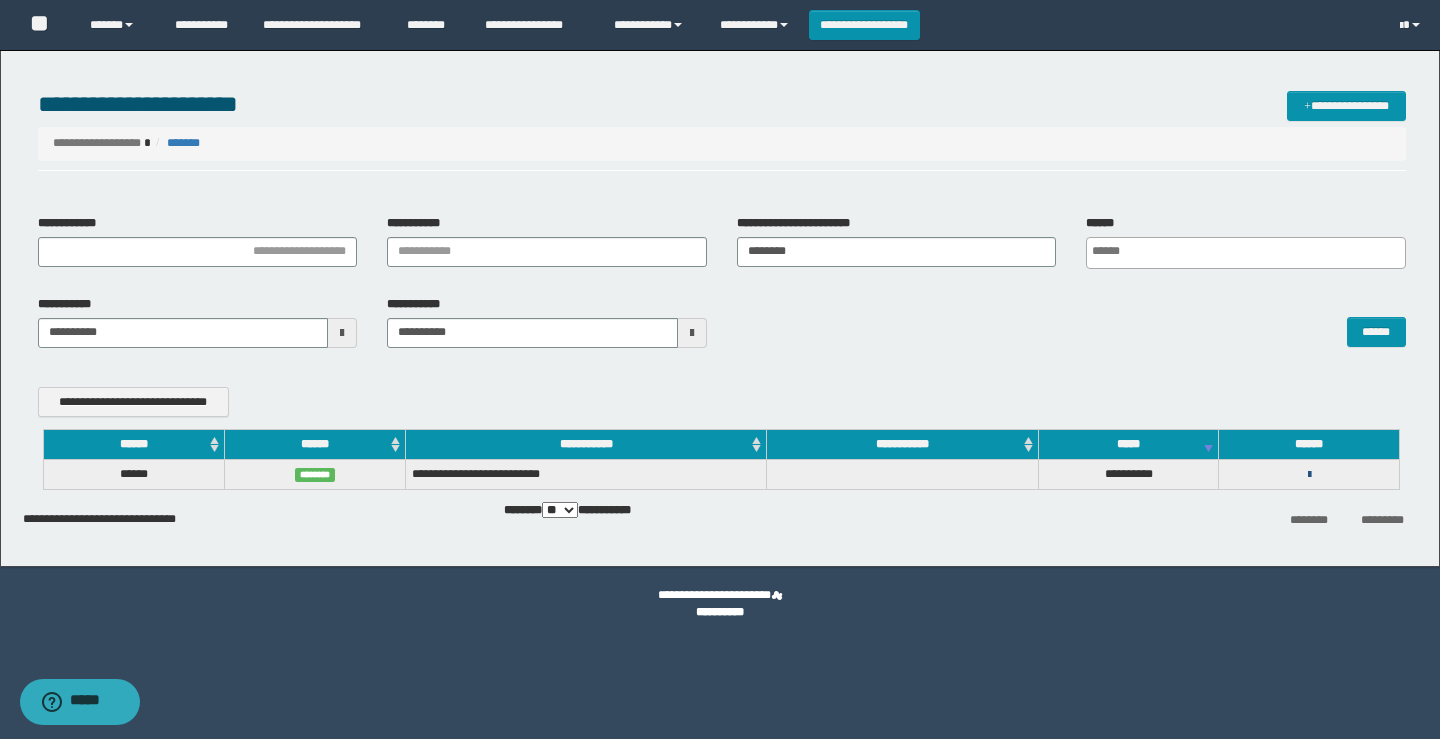 click at bounding box center [1309, 475] 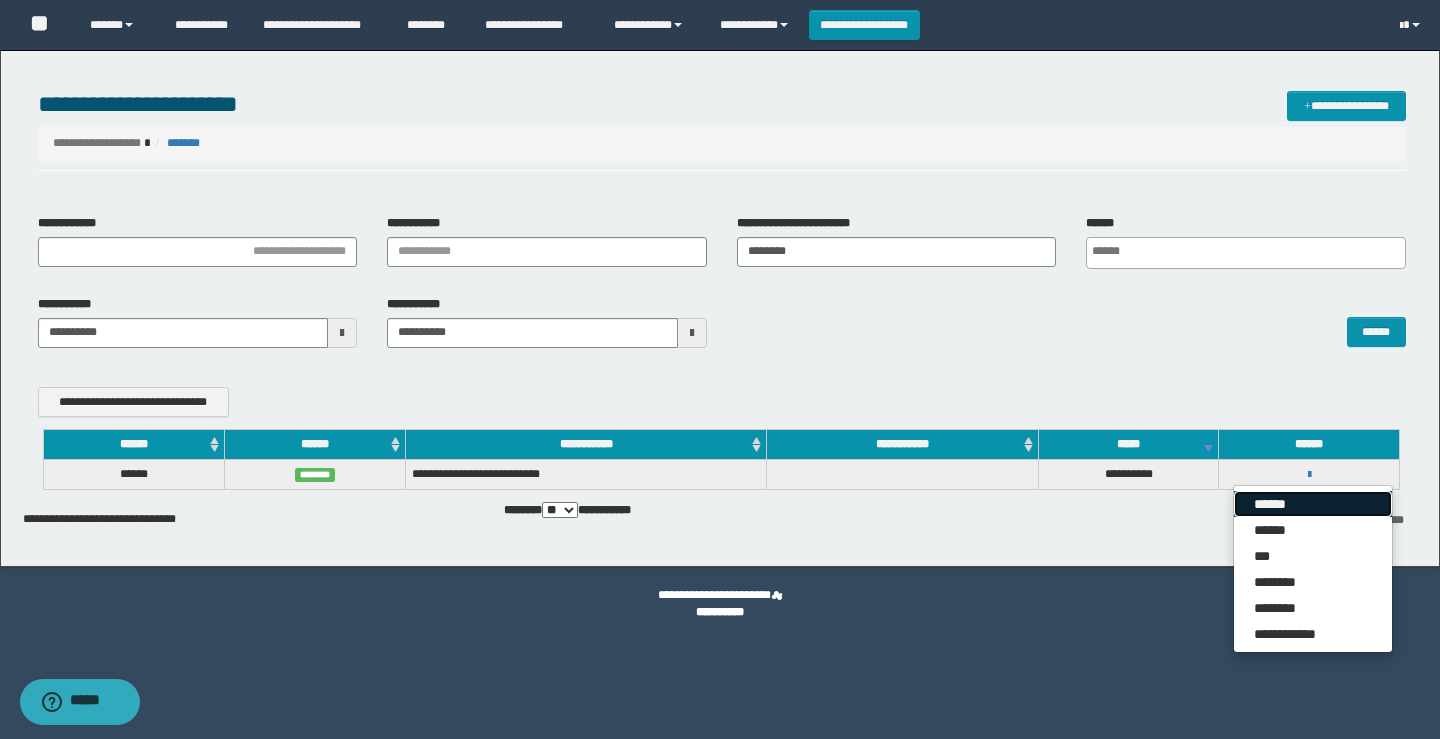 click on "******" at bounding box center [1313, 504] 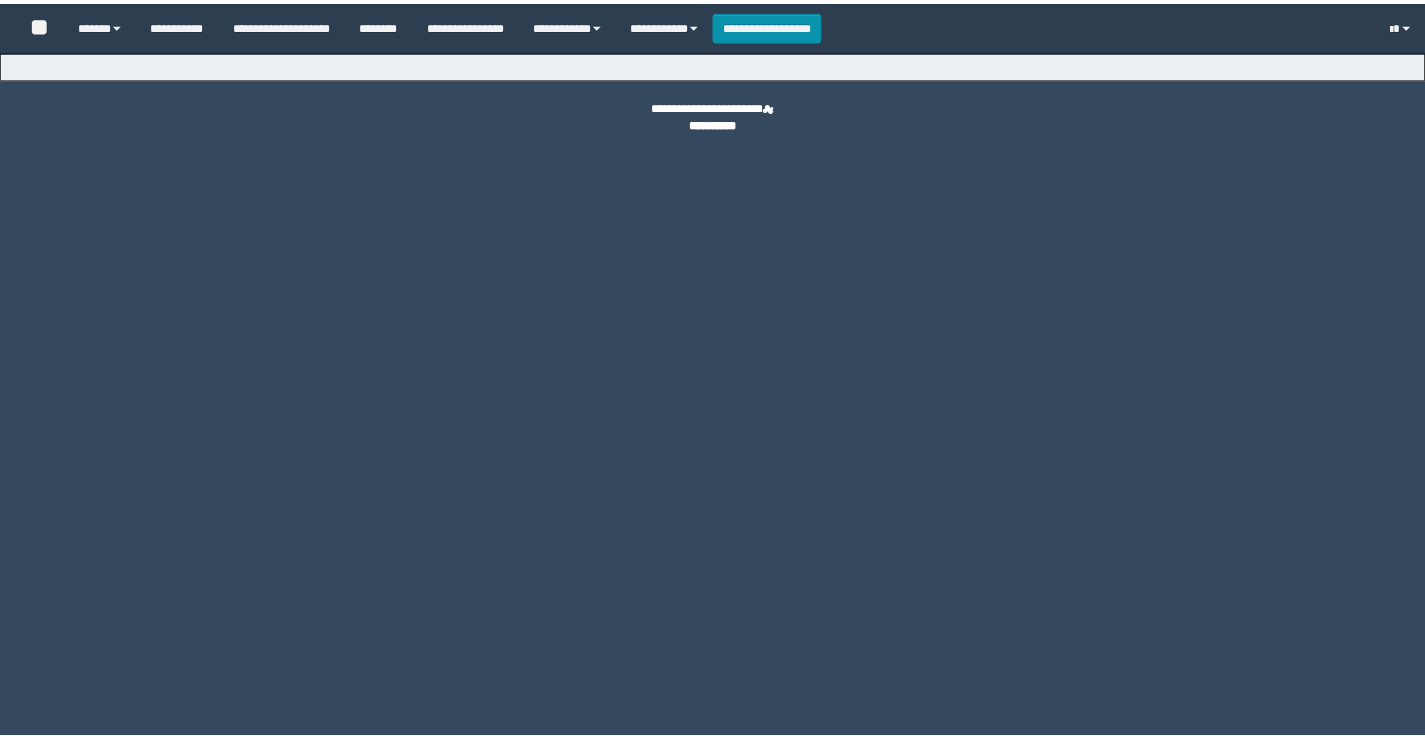 scroll, scrollTop: 0, scrollLeft: 0, axis: both 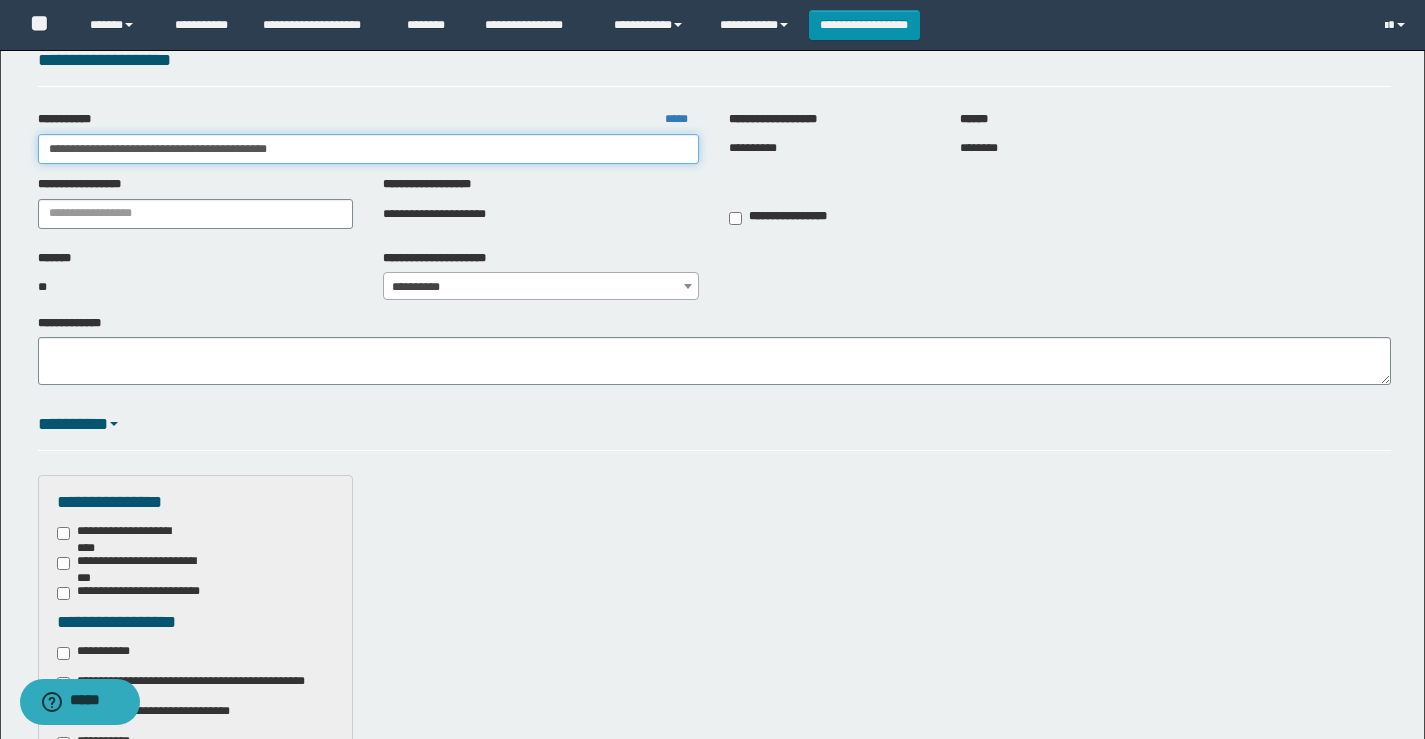 drag, startPoint x: 366, startPoint y: 156, endPoint x: 0, endPoint y: 88, distance: 372.26334 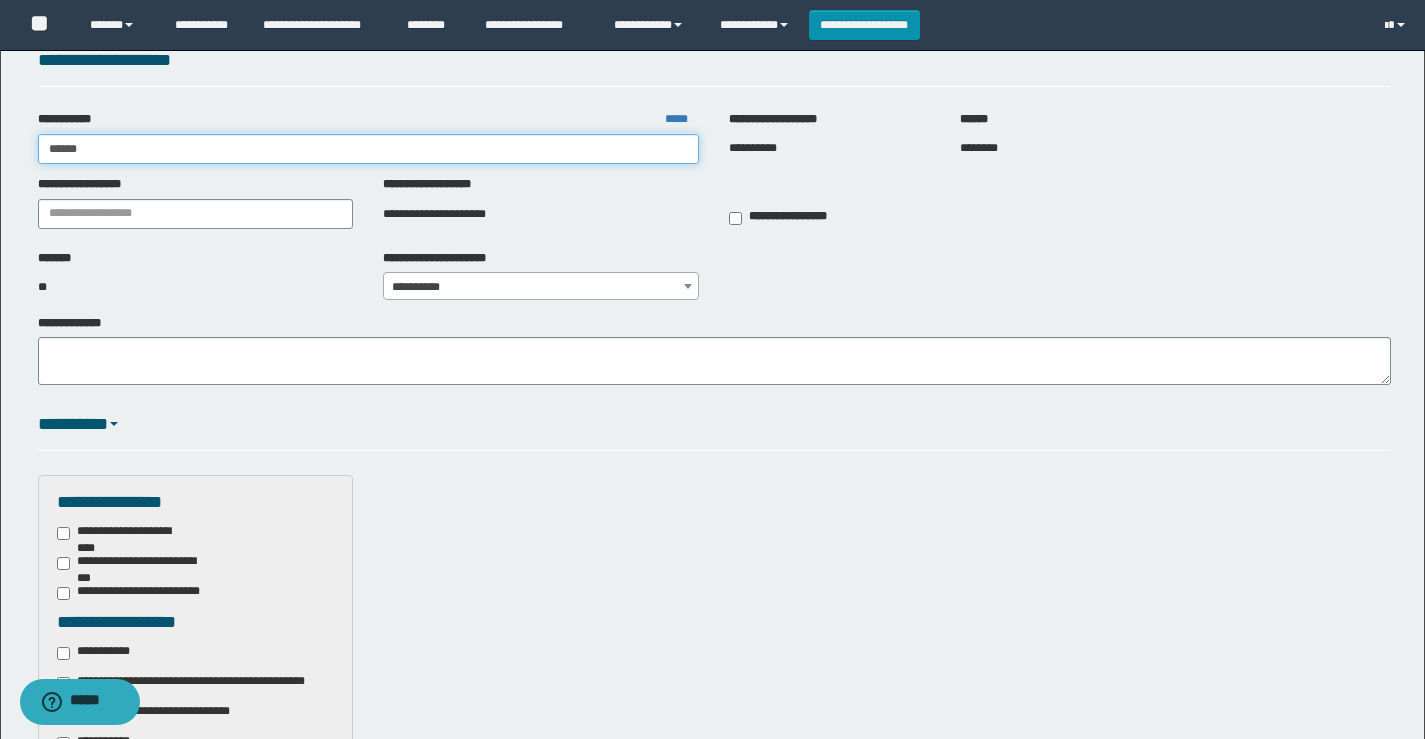 type on "*******" 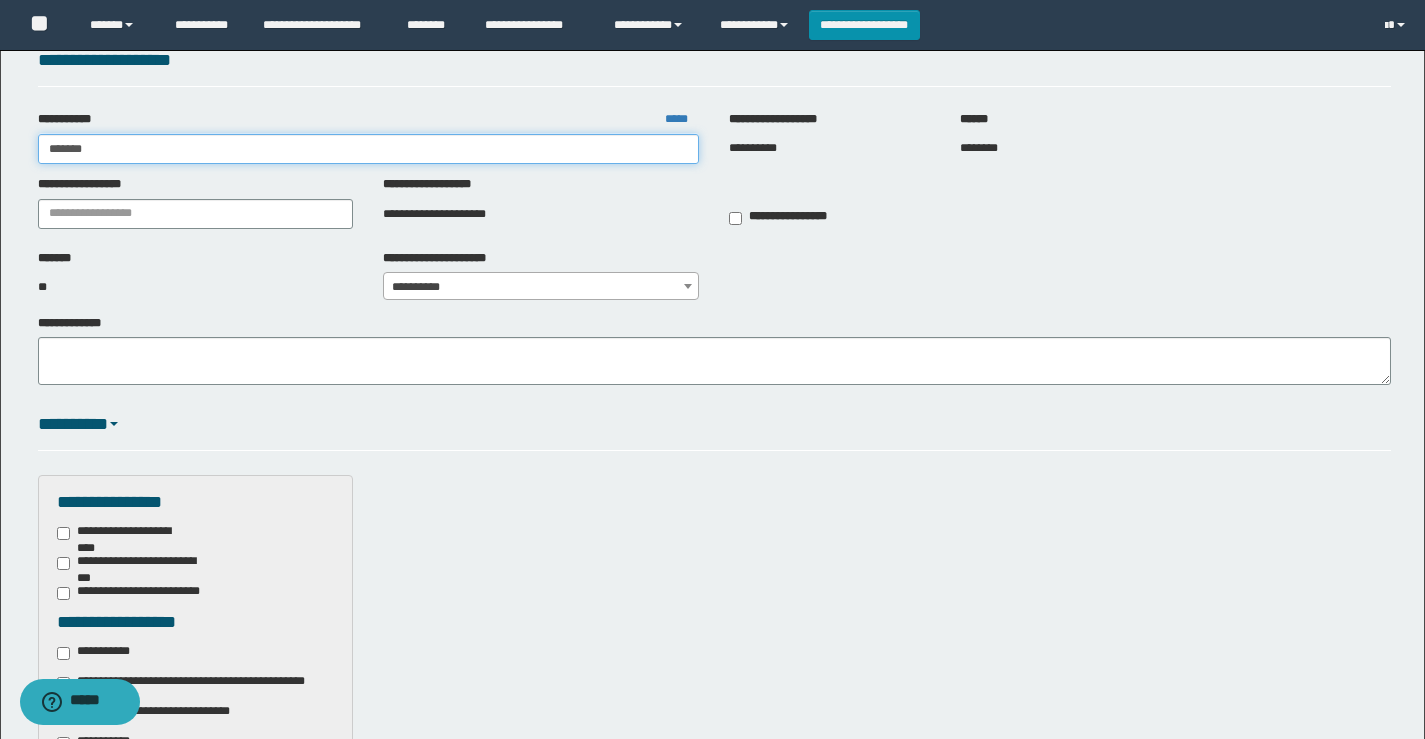 type on "*******" 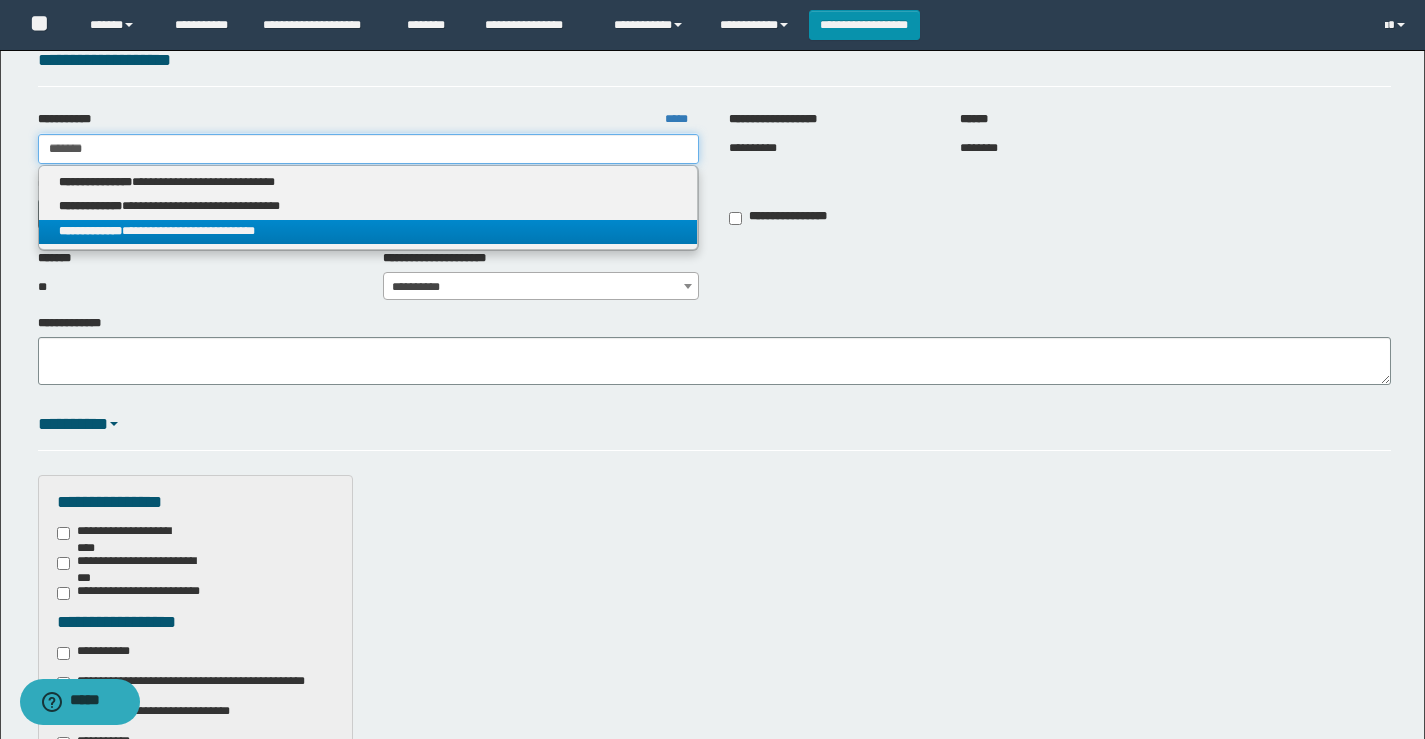 type on "*******" 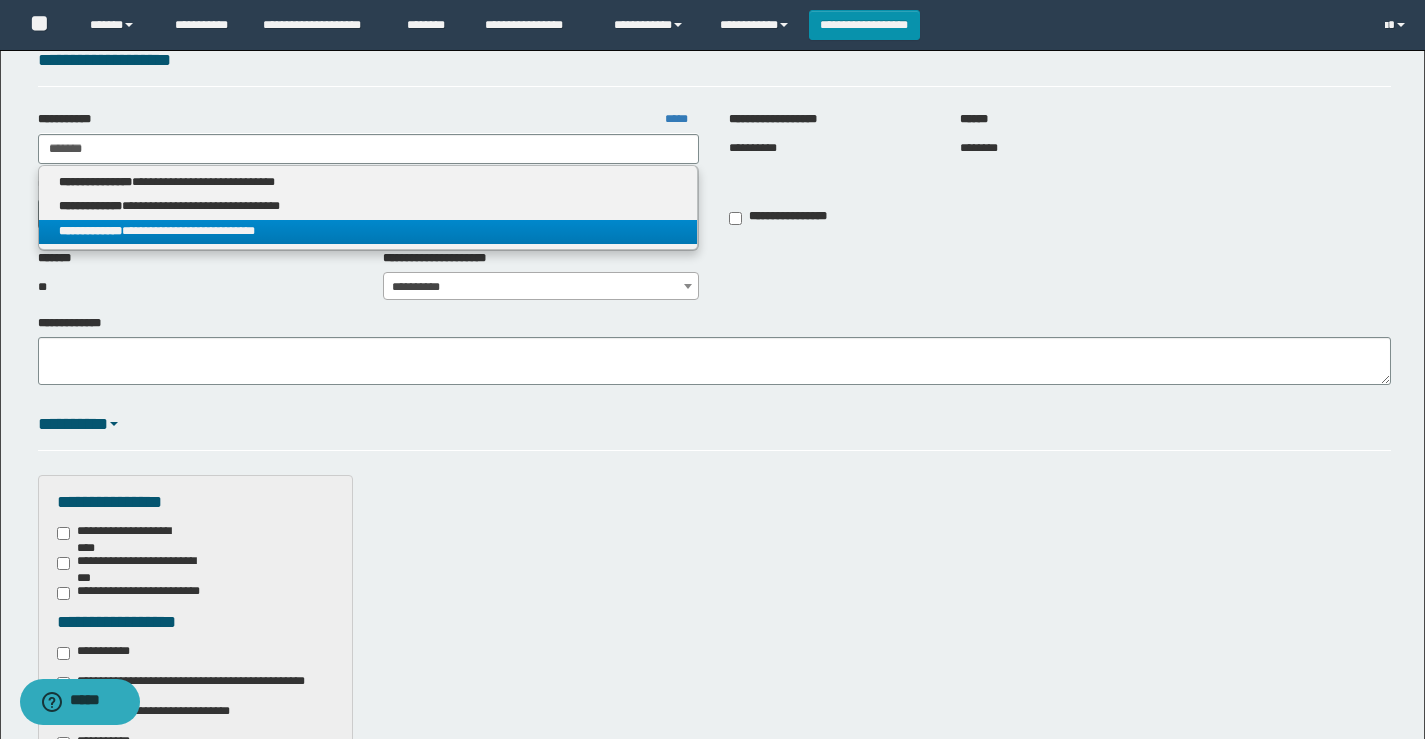 click on "**********" at bounding box center (368, 232) 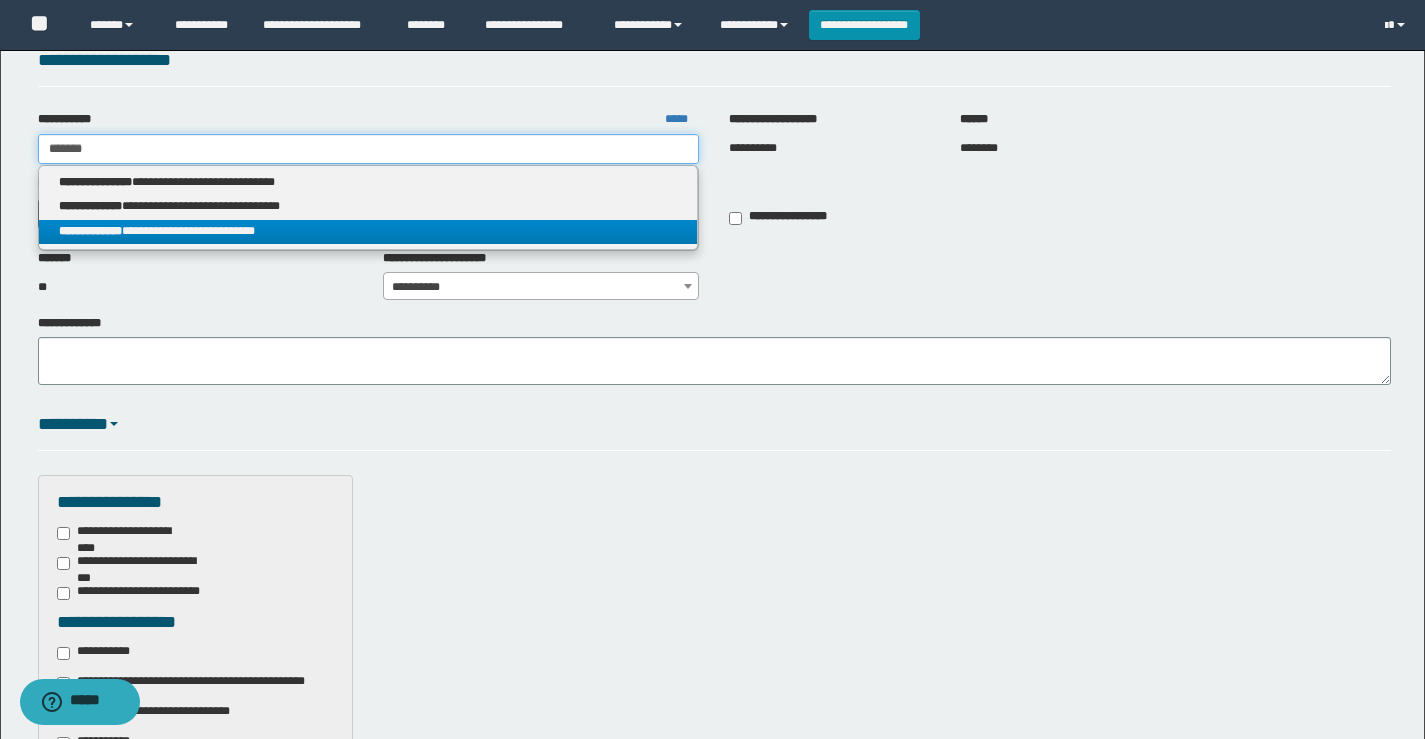 type 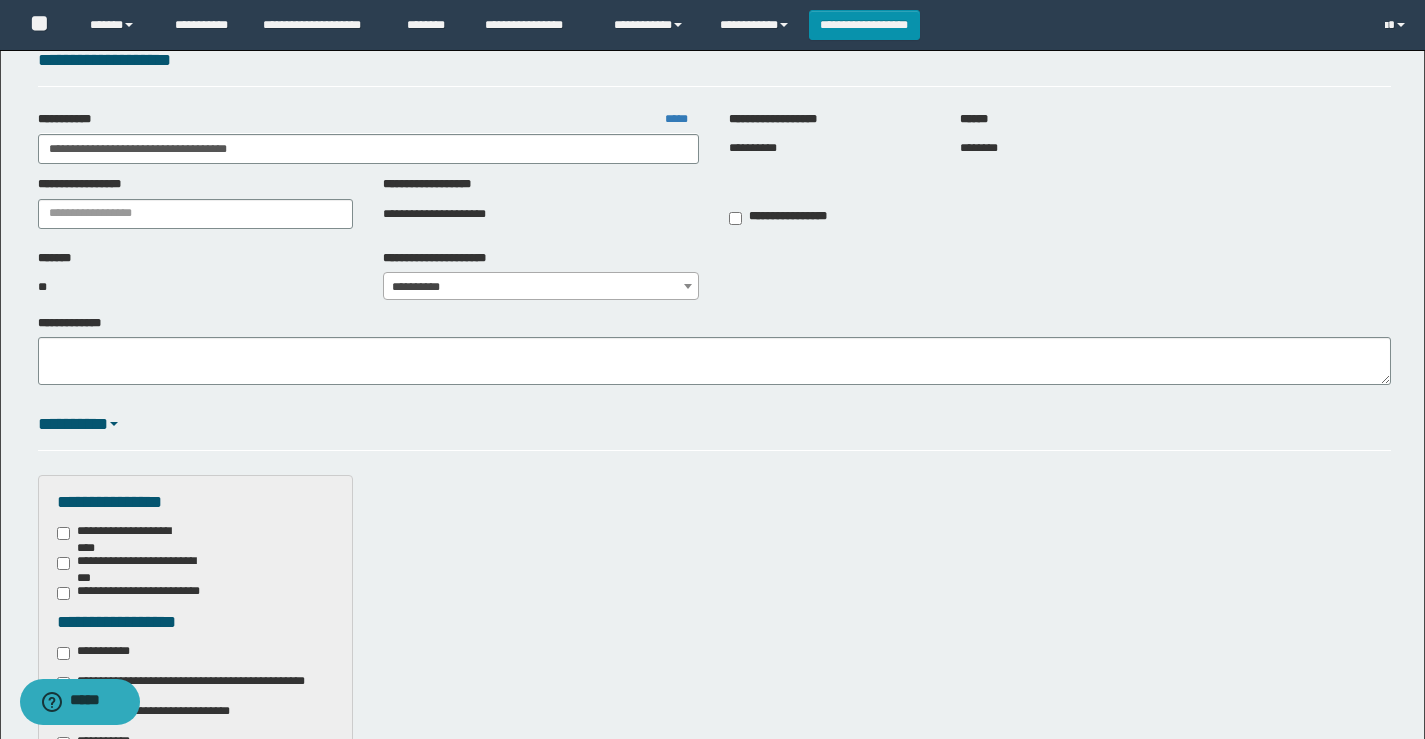 click on "**********" at bounding box center [712, 573] 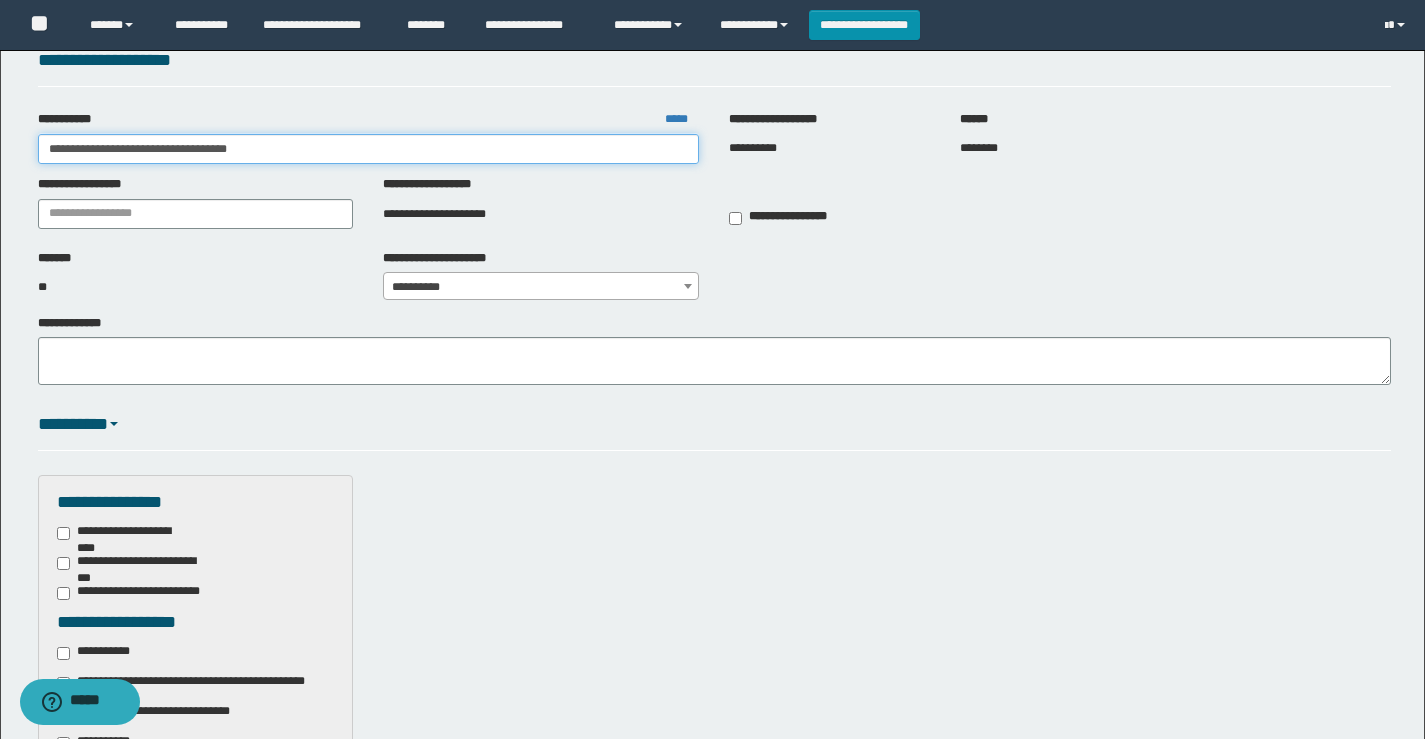 click on "**********" at bounding box center [369, 149] 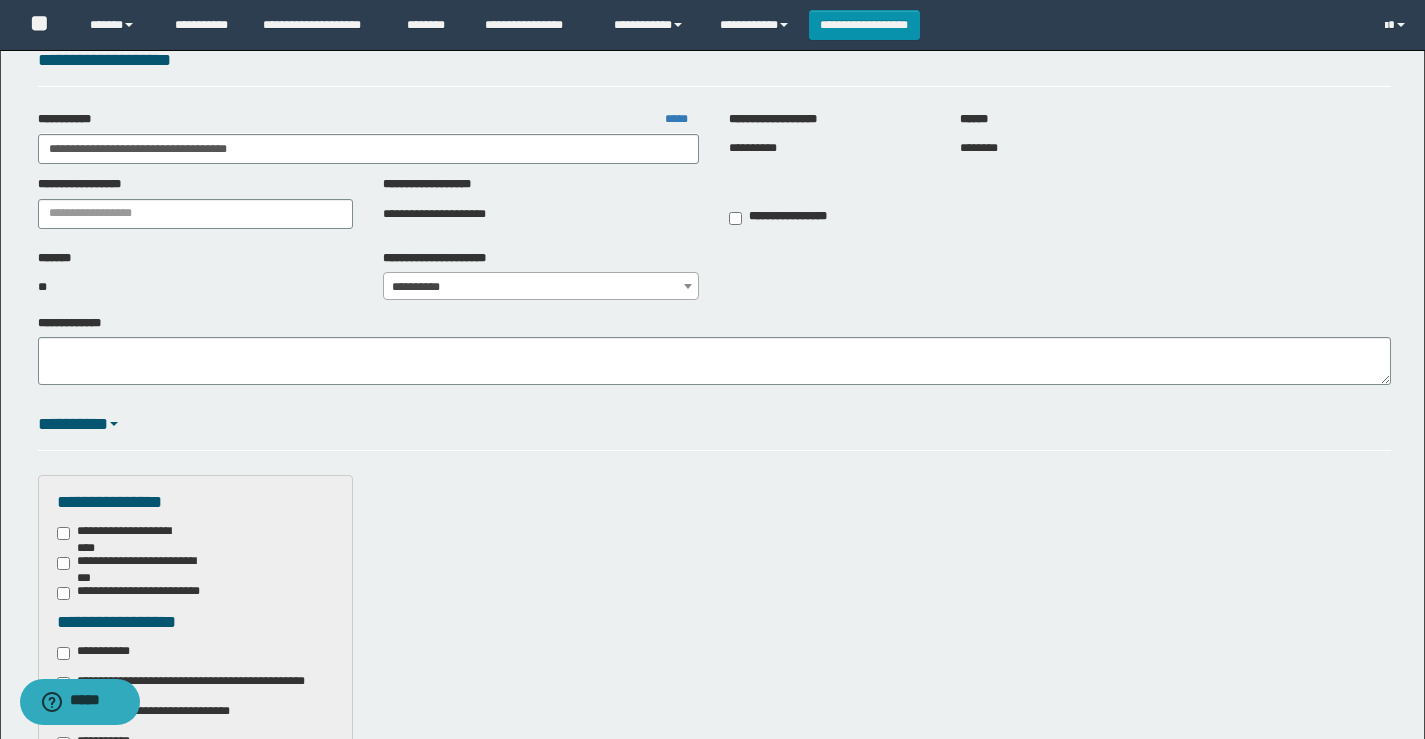 click on "*********" at bounding box center (714, 430) 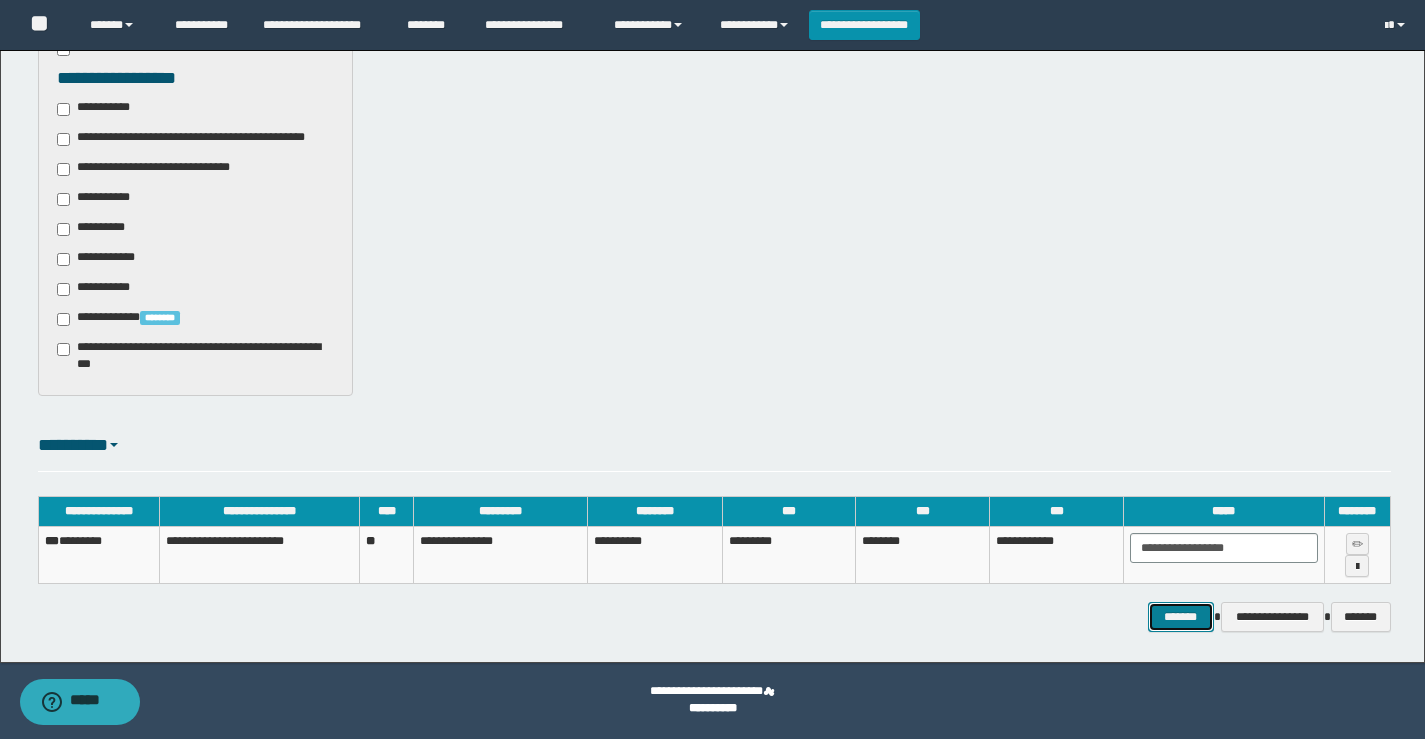 click on "*******" at bounding box center (1181, 617) 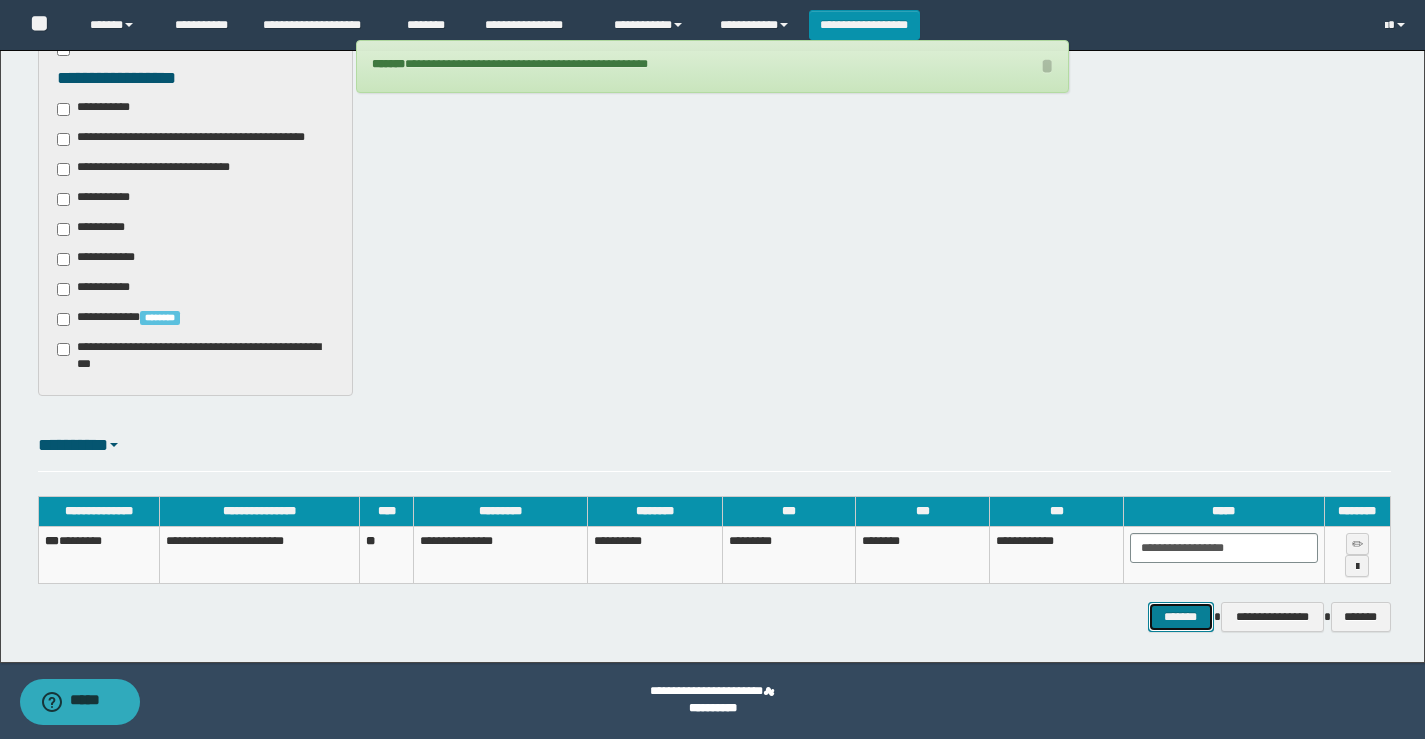 drag, startPoint x: 1196, startPoint y: 621, endPoint x: 1228, endPoint y: 527, distance: 99.29753 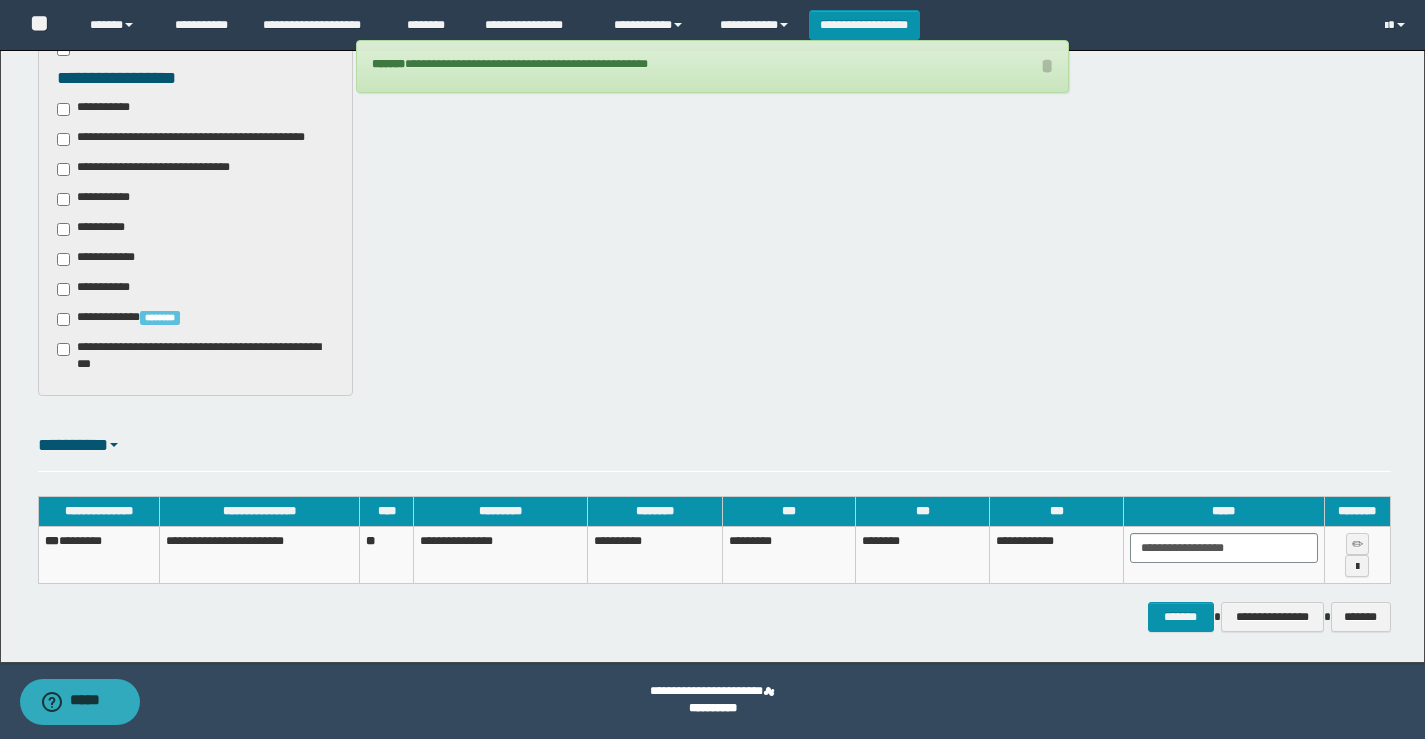 click on "**********" at bounding box center (714, 168) 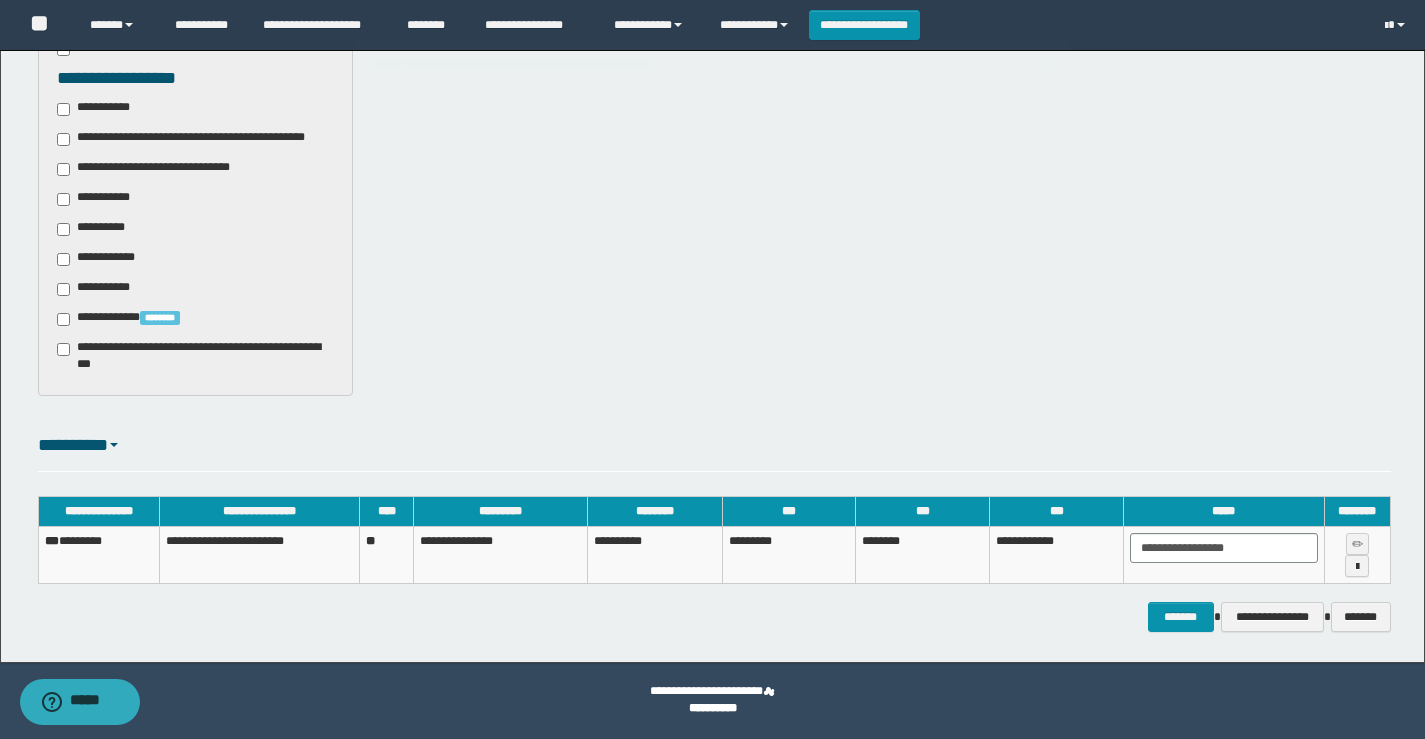 click on "**********" at bounding box center (714, 168) 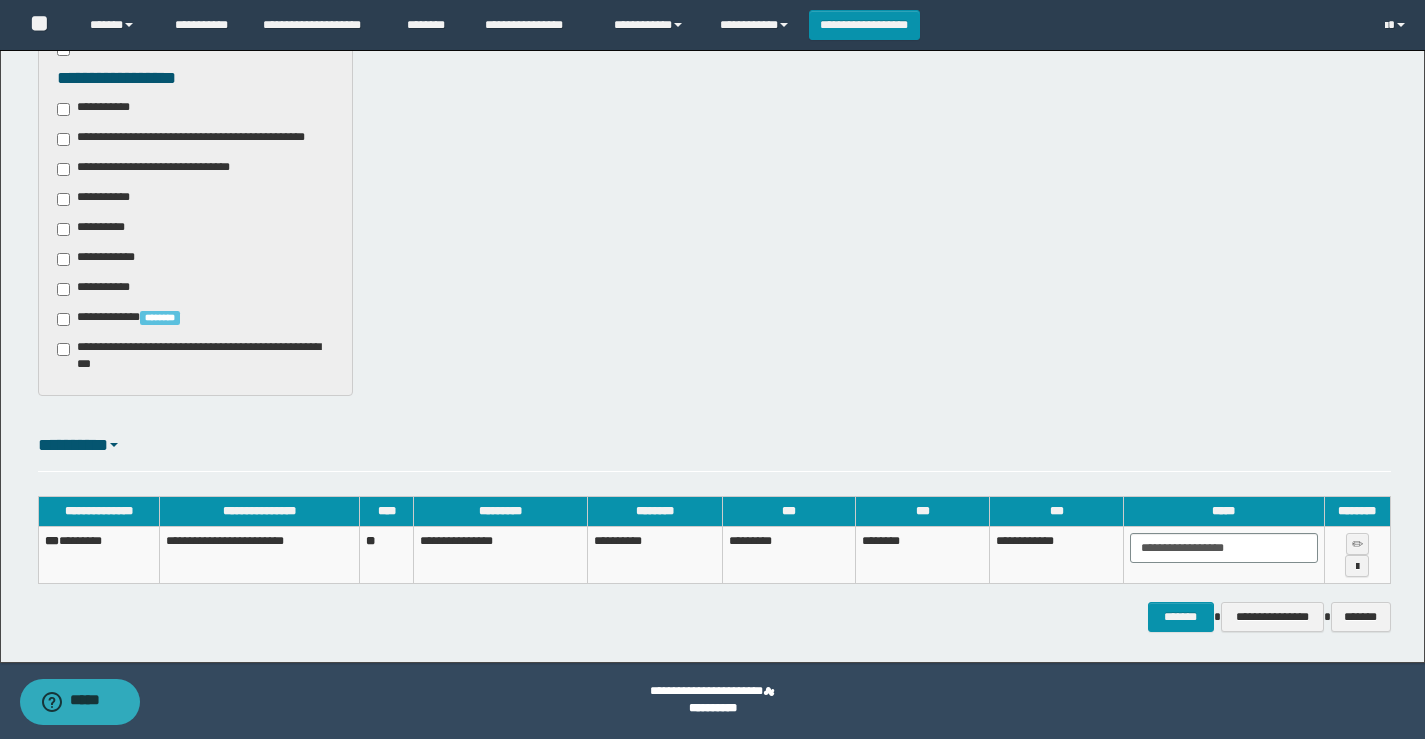 click on "**********" at bounding box center (714, 168) 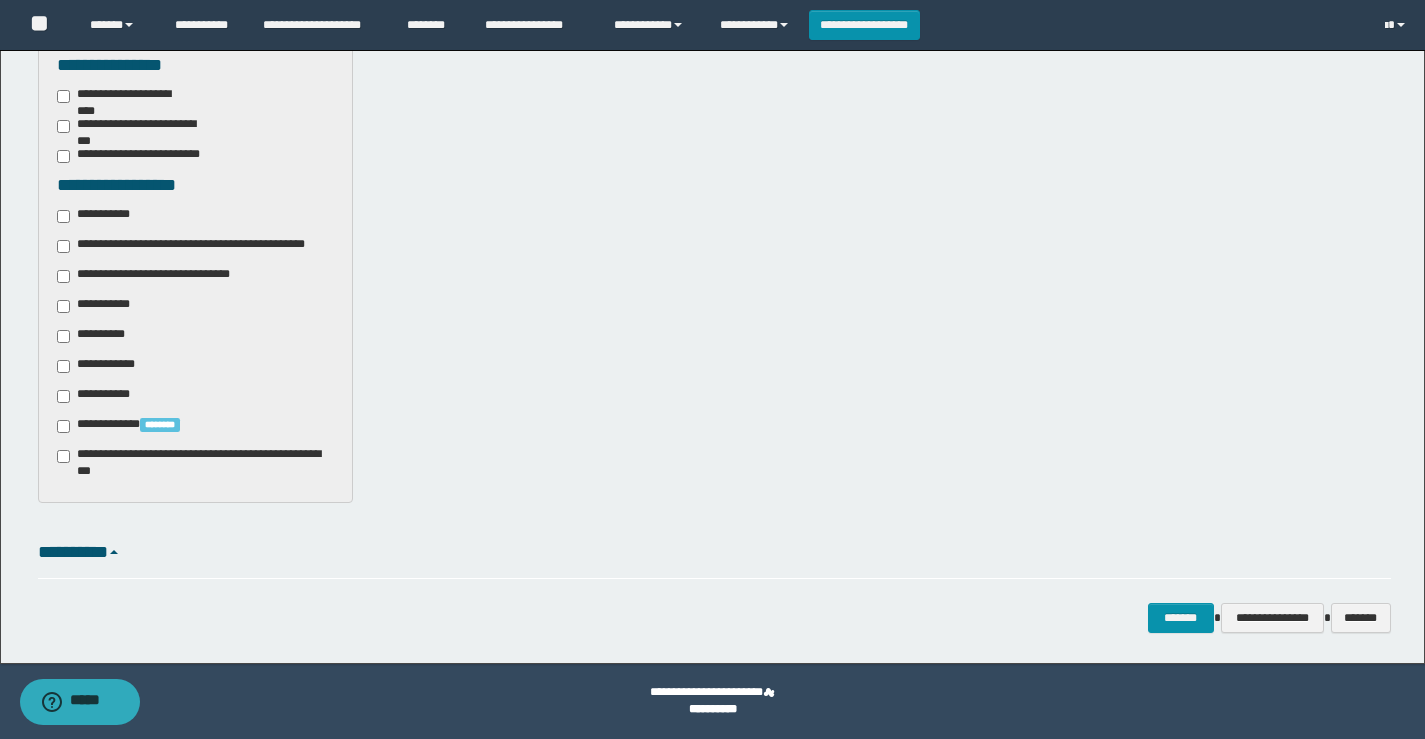 scroll, scrollTop: 0, scrollLeft: 0, axis: both 